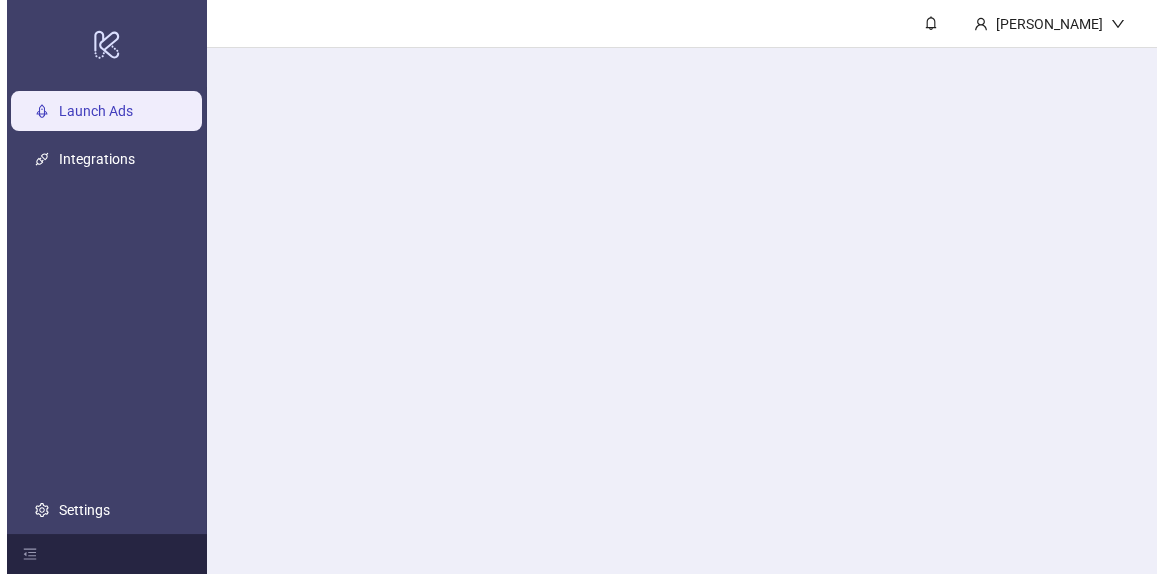 scroll, scrollTop: 0, scrollLeft: 0, axis: both 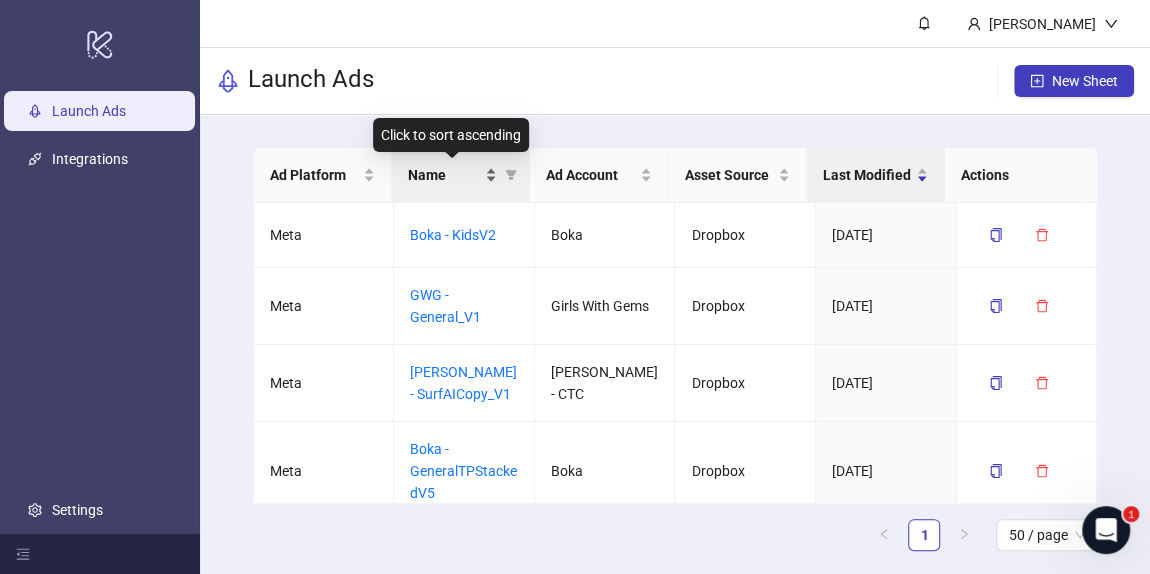 click on "Name" at bounding box center [444, 175] 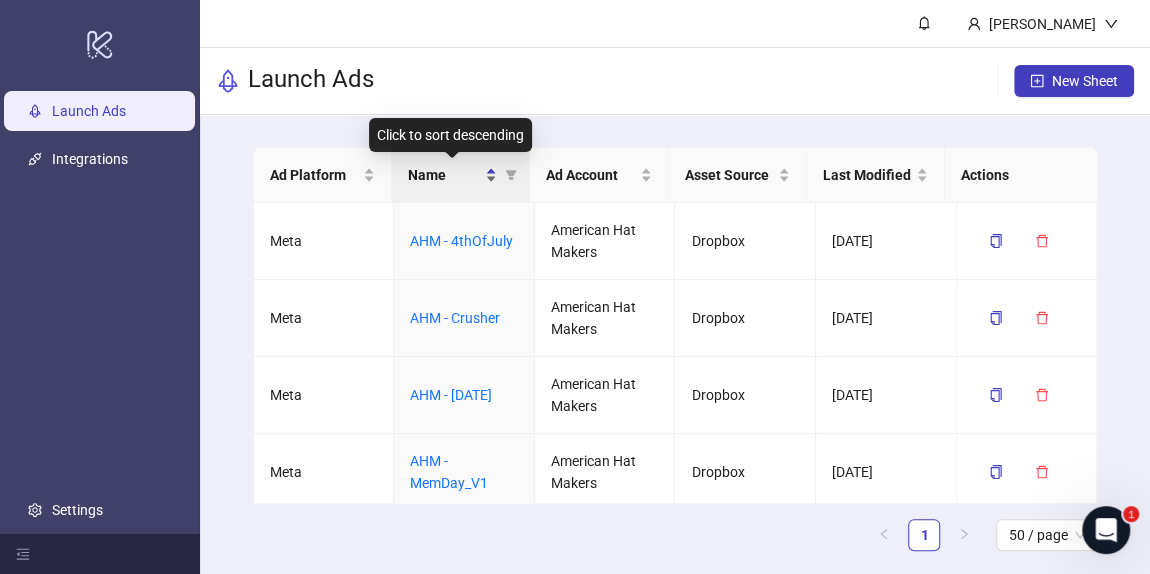 click on "Name" at bounding box center (444, 175) 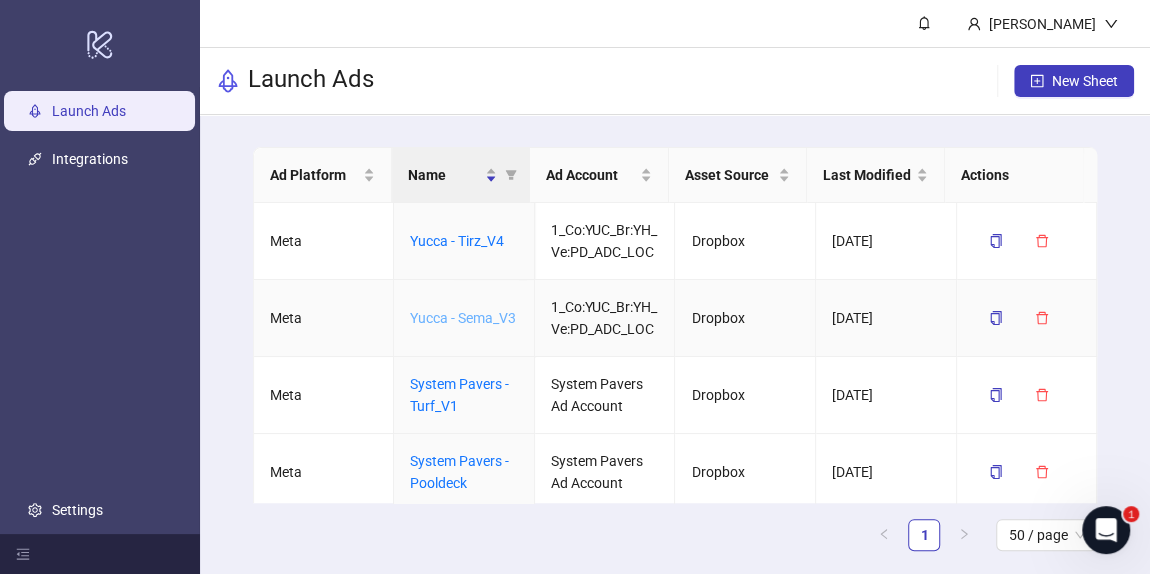 click on "Yucca - Sema_V3" at bounding box center (463, 318) 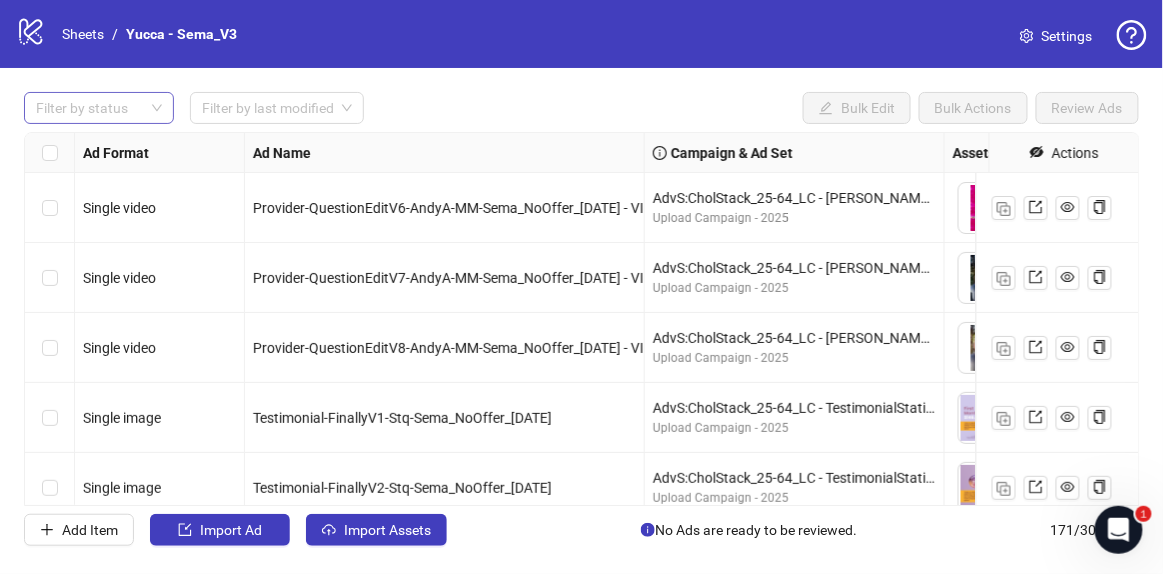 click at bounding box center [88, 108] 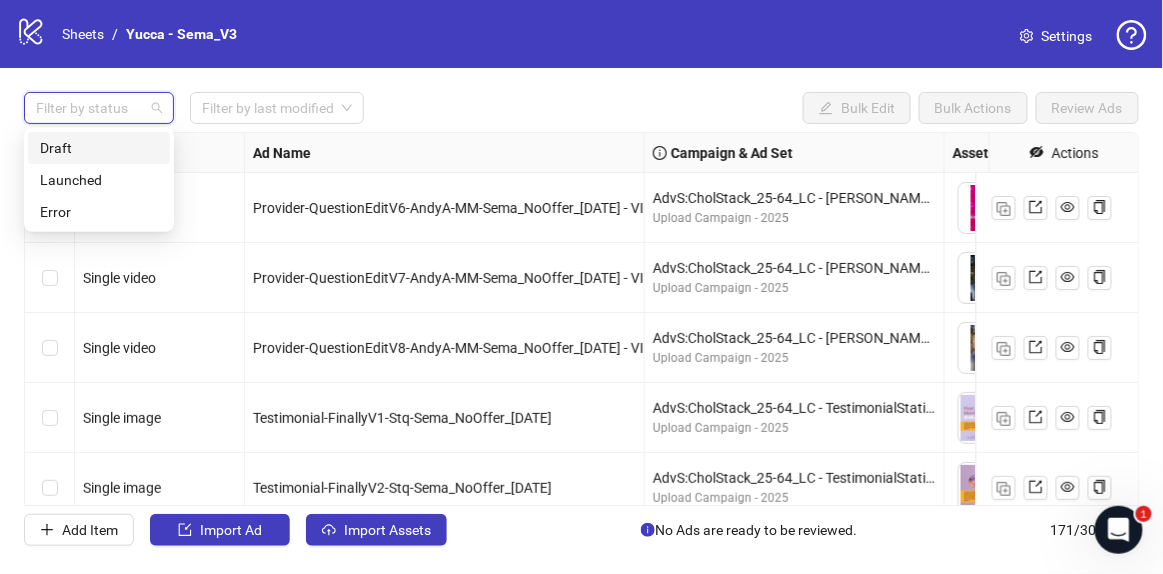 click on "Draft" at bounding box center [99, 148] 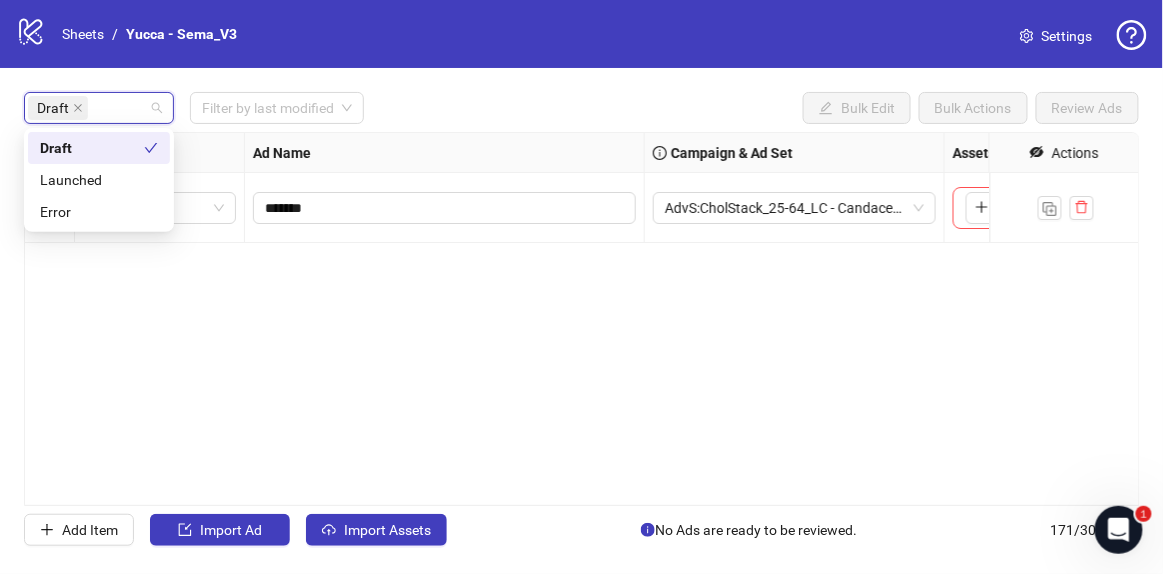 click on "**********" at bounding box center [581, 319] 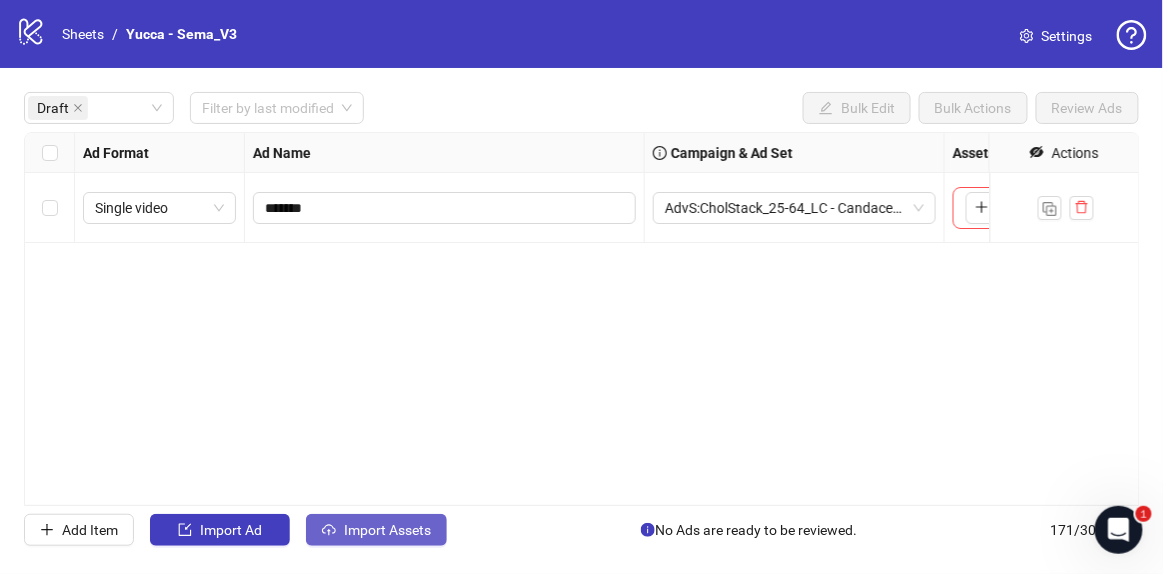 click on "Import Assets" at bounding box center (387, 530) 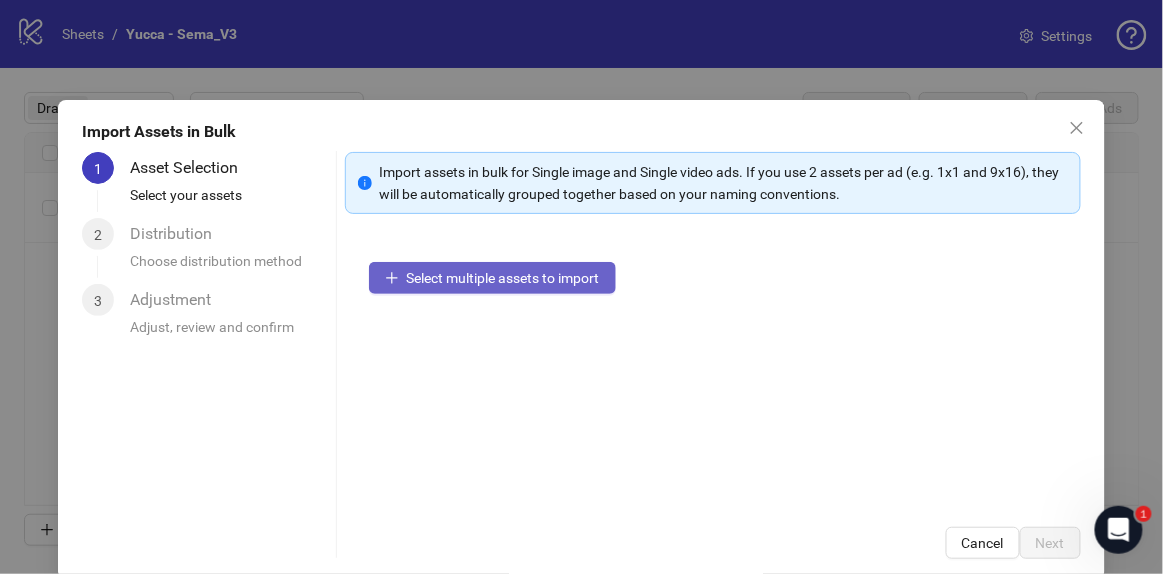 click on "Select multiple assets to import" at bounding box center (503, 278) 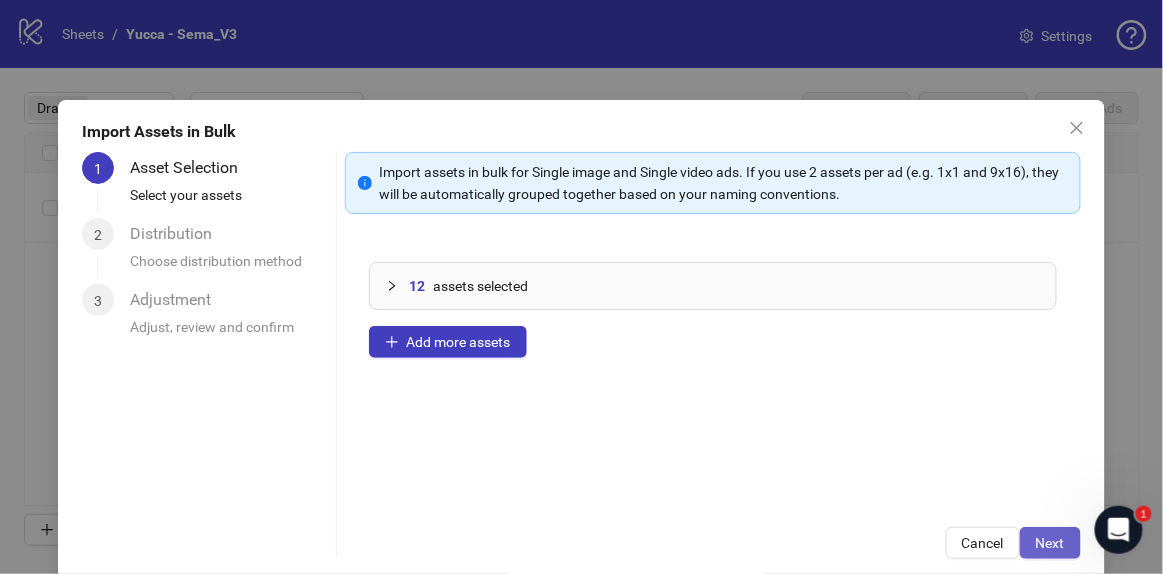 click on "Next" at bounding box center (1050, 543) 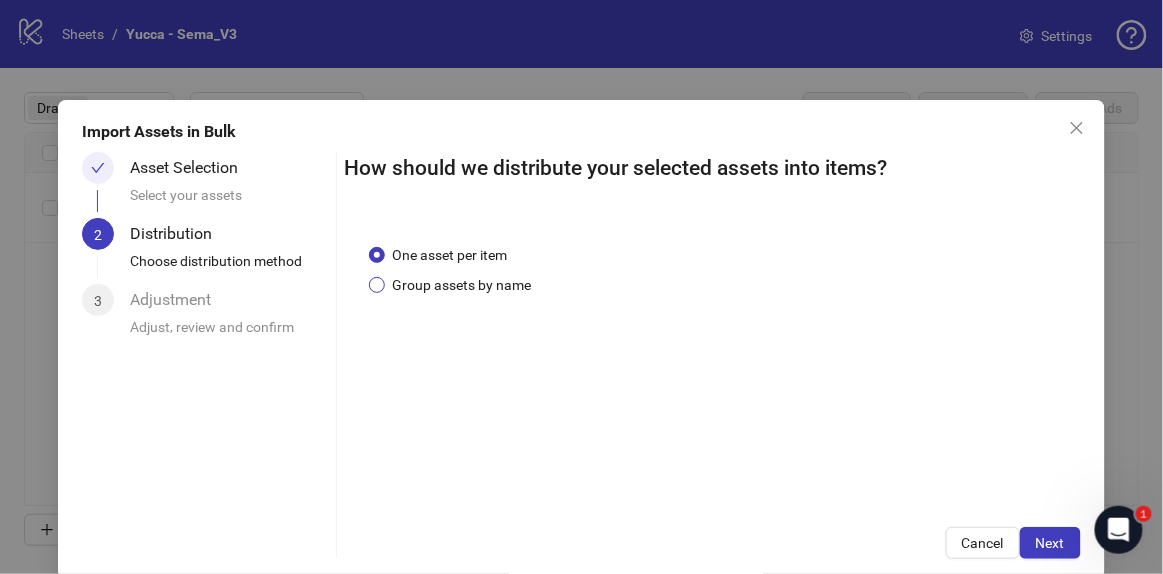 click on "Group assets by name" at bounding box center (462, 285) 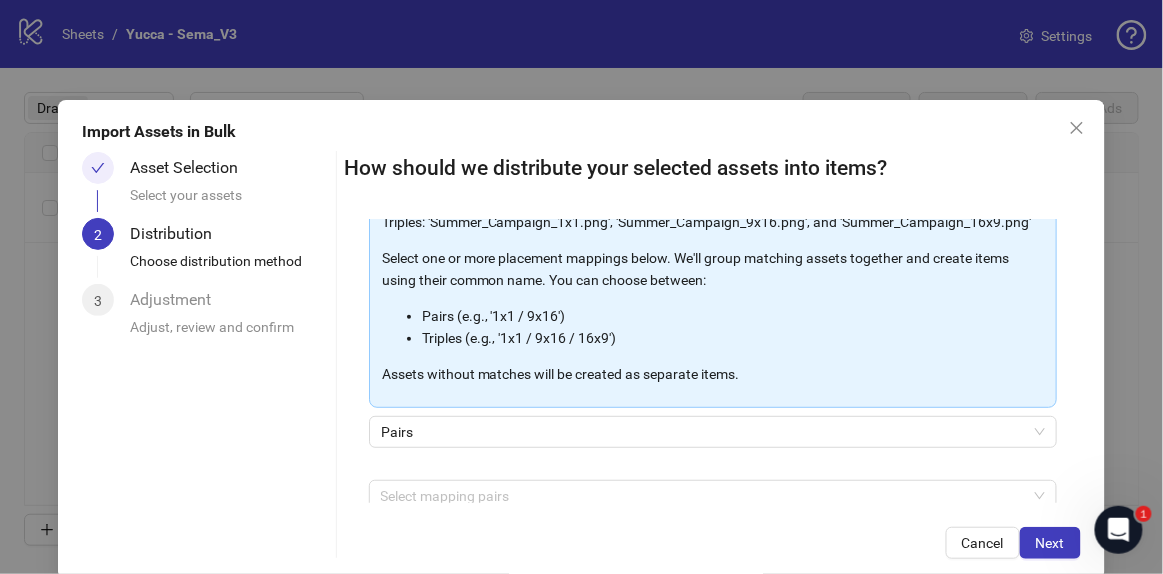 scroll, scrollTop: 324, scrollLeft: 0, axis: vertical 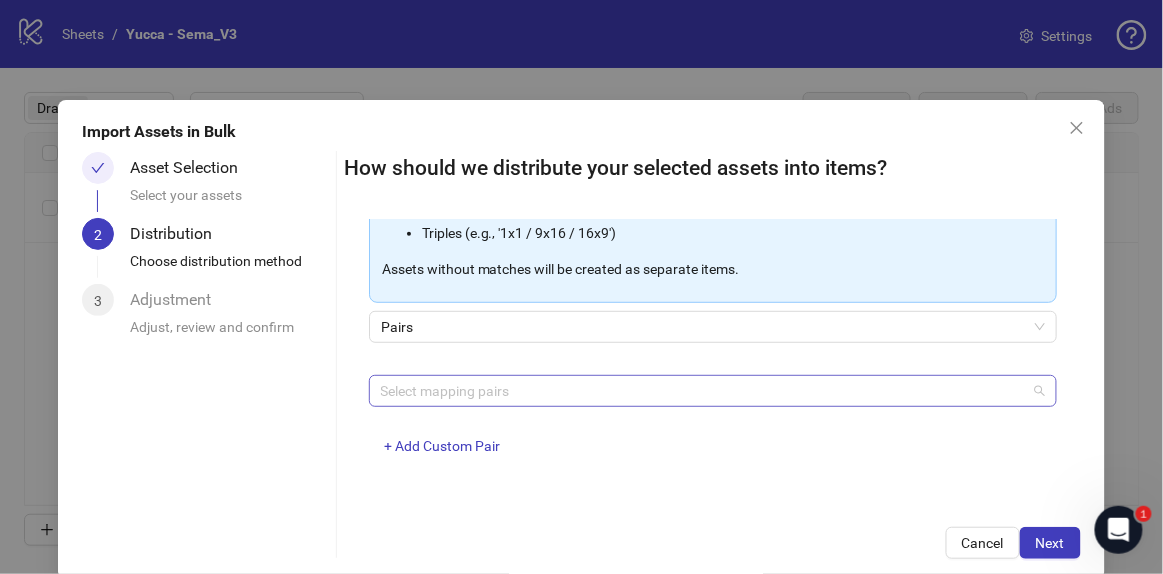 click at bounding box center (702, 391) 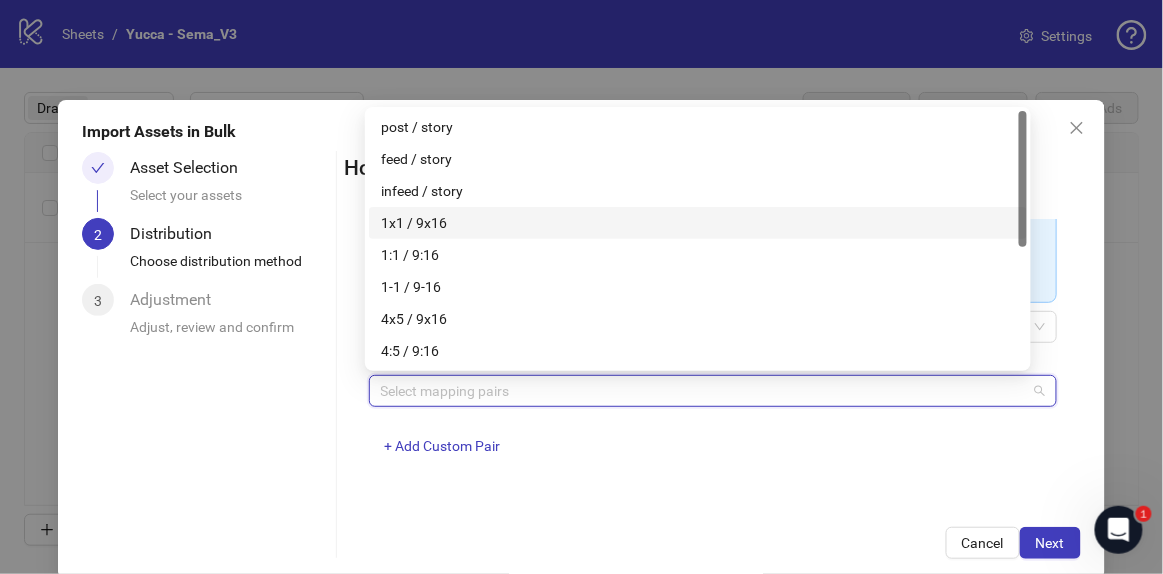 click on "1x1 / 9x16" at bounding box center (698, 223) 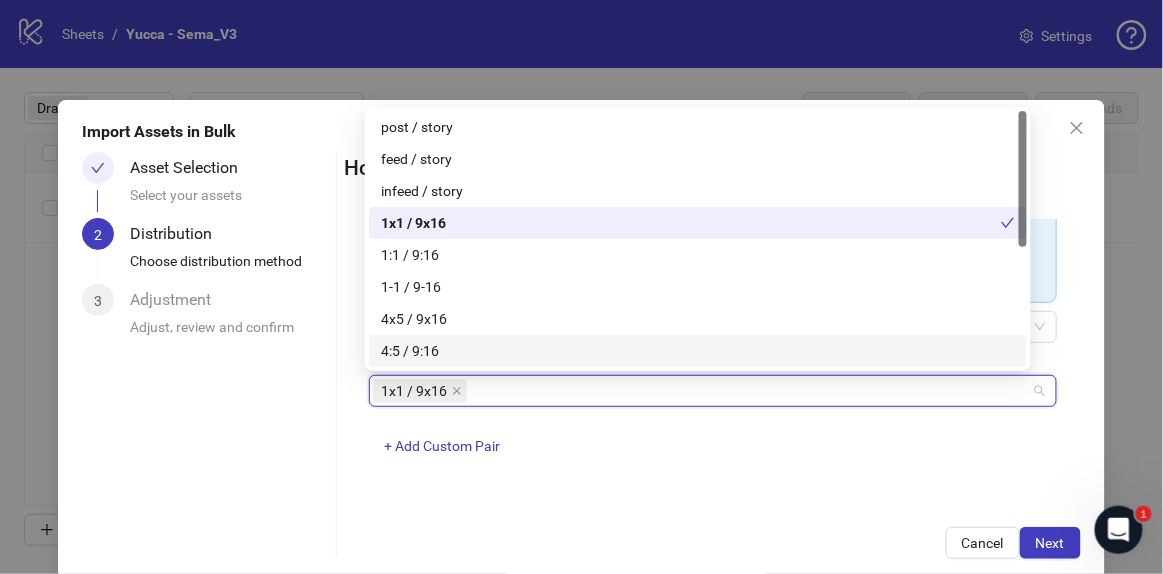 click on "One asset per item Group assets by name Assets must follow a consistent naming pattern to use this feature. Examples: Pairs: 'Summer_Campaign_1x1.png' and 'Summer_Campaign_9x16.png' Triples: 'Summer_Campaign_1x1.png', 'Summer_Campaign_9x16.png', and 'Summer_Campaign_16x9.png' Select one or more placement mappings below. We'll group matching assets together and create items using their common name. You can choose between: Pairs (e.g., '1x1 / 9x16') Triples (e.g., '1x1 / 9x16 / 16x9') Assets without matches will be created as separate items. Pairs 1x1 / 9x16   + Add Custom Pair" at bounding box center [713, 361] 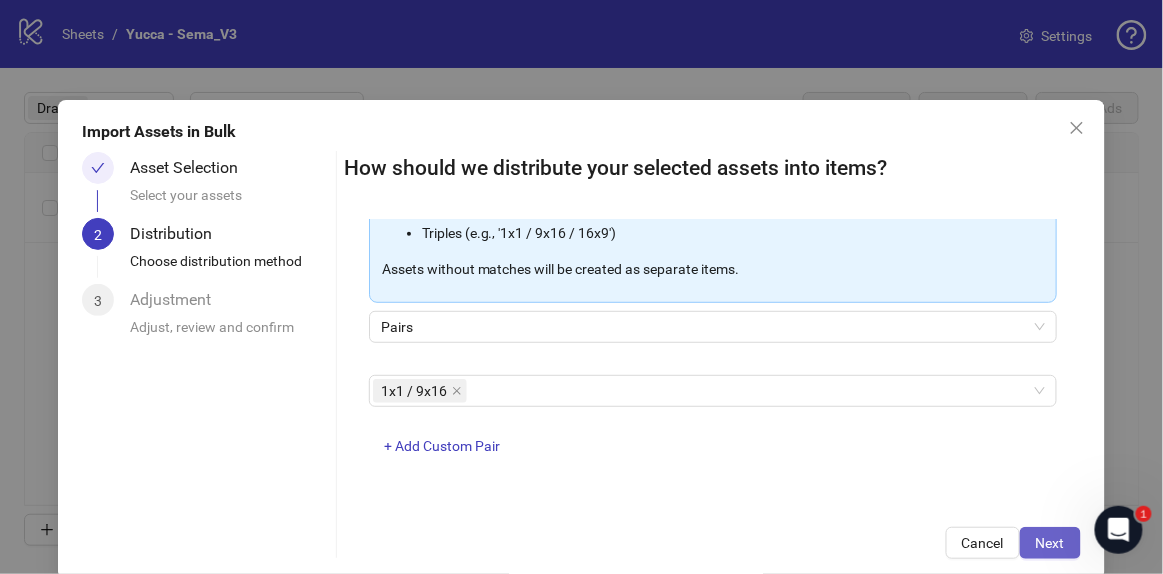 click on "Next" at bounding box center (1050, 543) 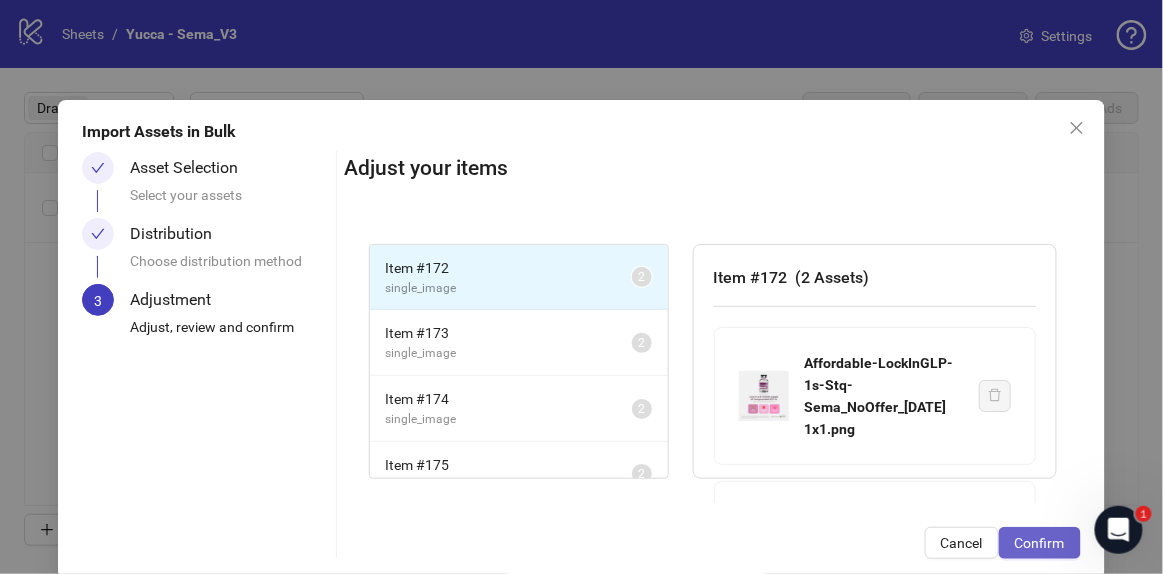 click on "Confirm" at bounding box center (1040, 543) 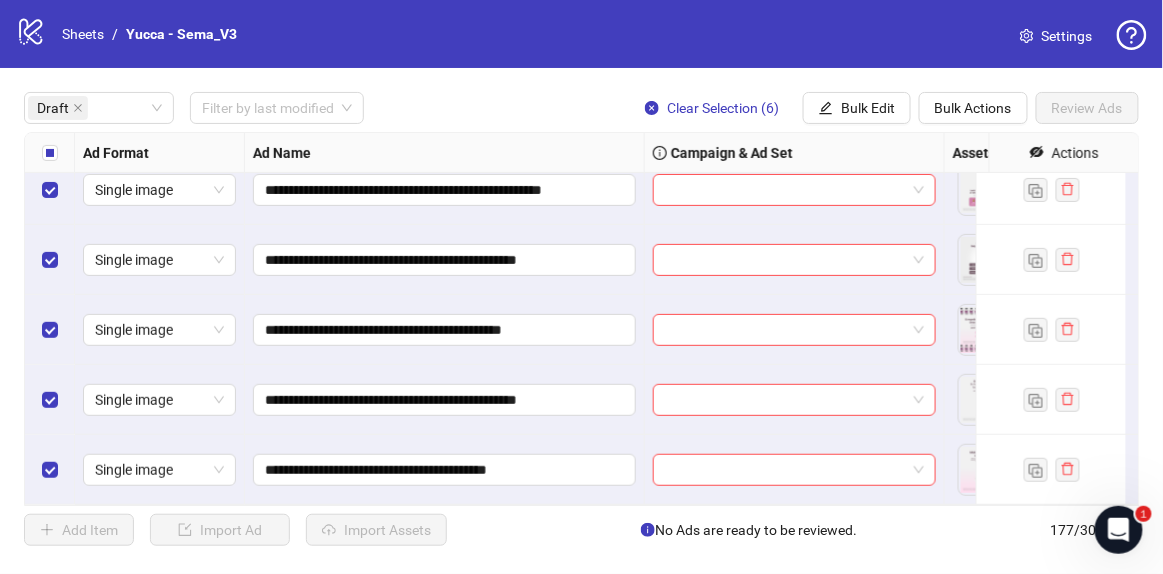 scroll, scrollTop: 0, scrollLeft: 0, axis: both 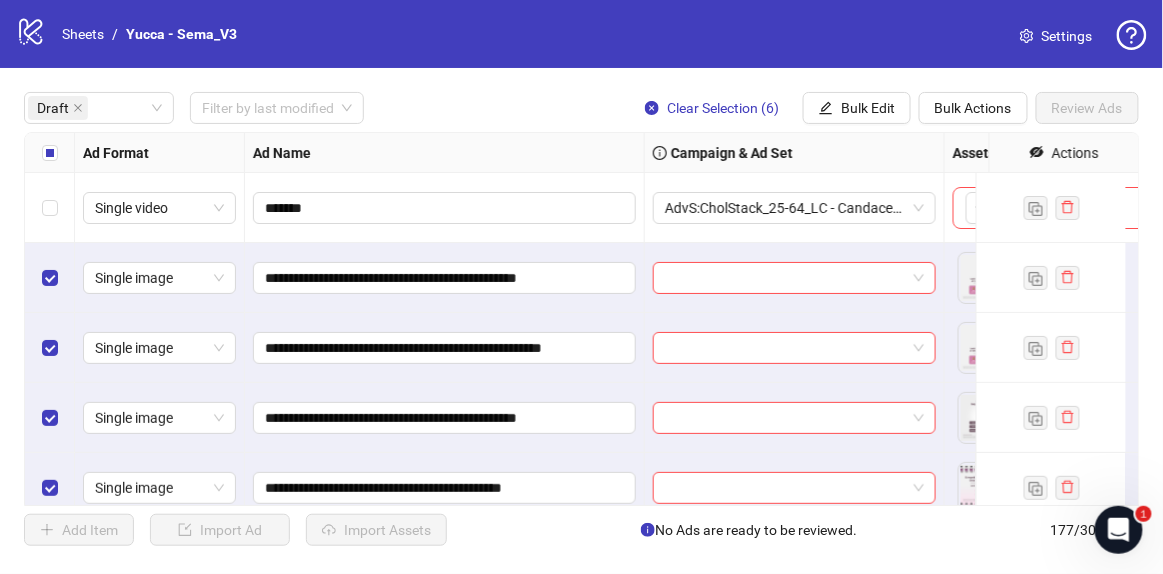 click at bounding box center [50, 153] 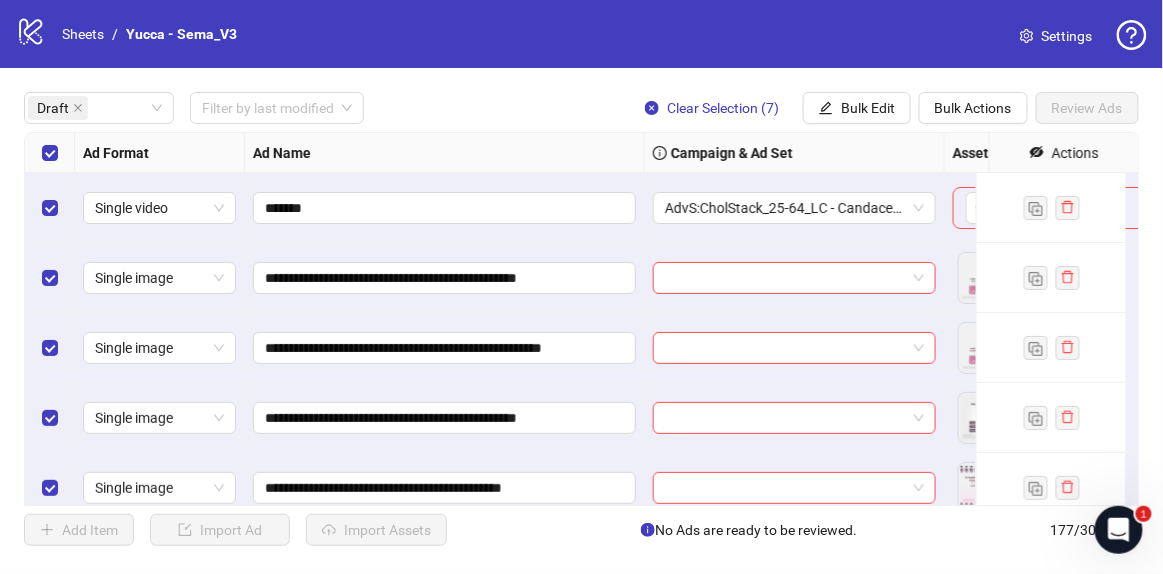 click at bounding box center [50, 153] 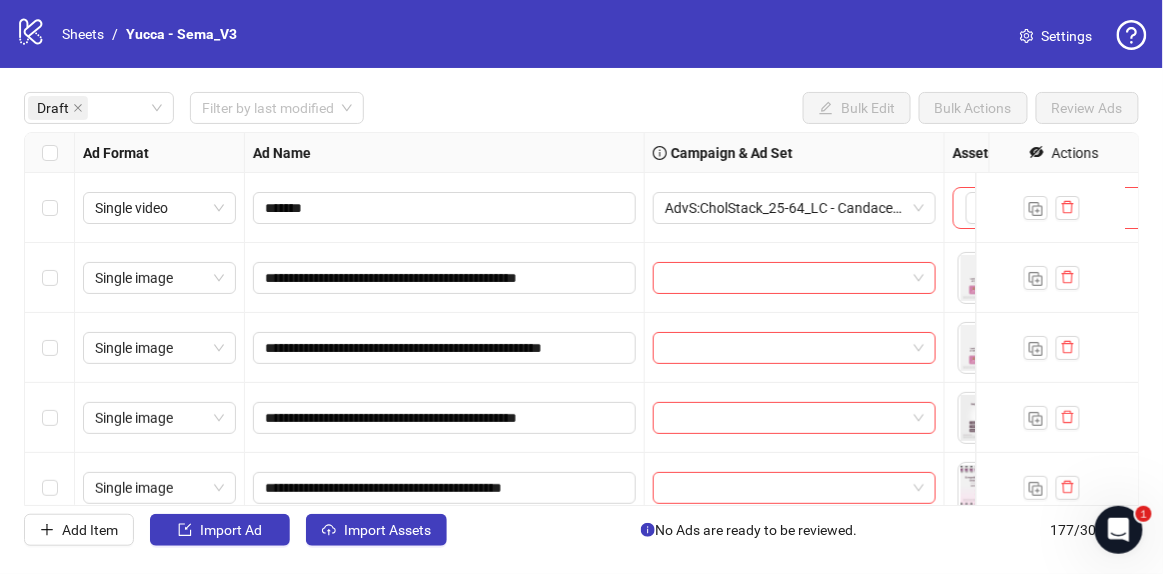 click at bounding box center (50, 153) 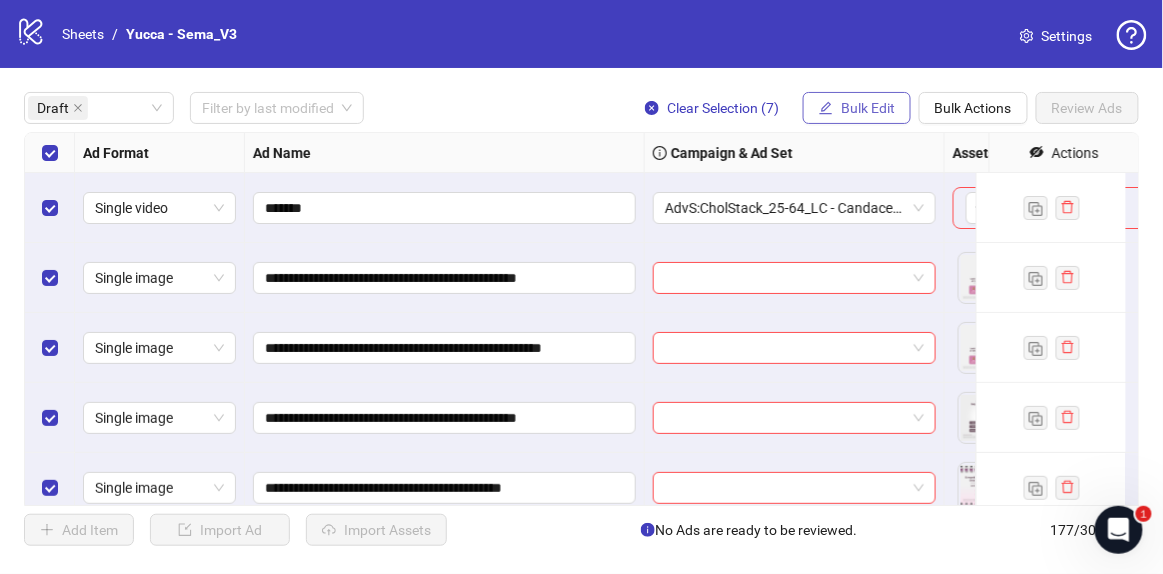 click on "Bulk Edit" at bounding box center [868, 108] 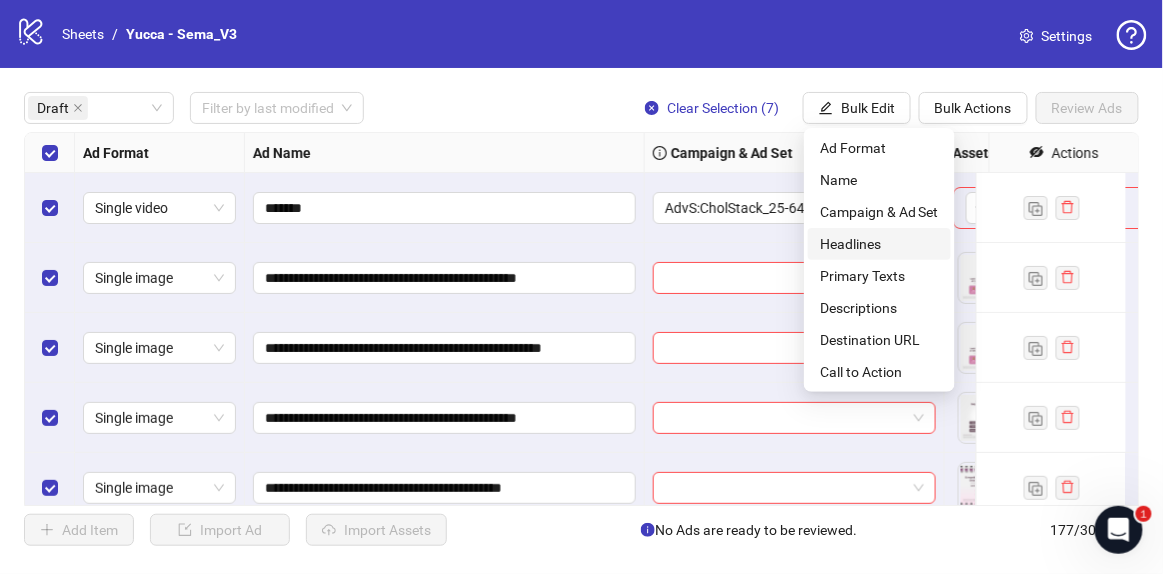 click on "Headlines" at bounding box center (879, 244) 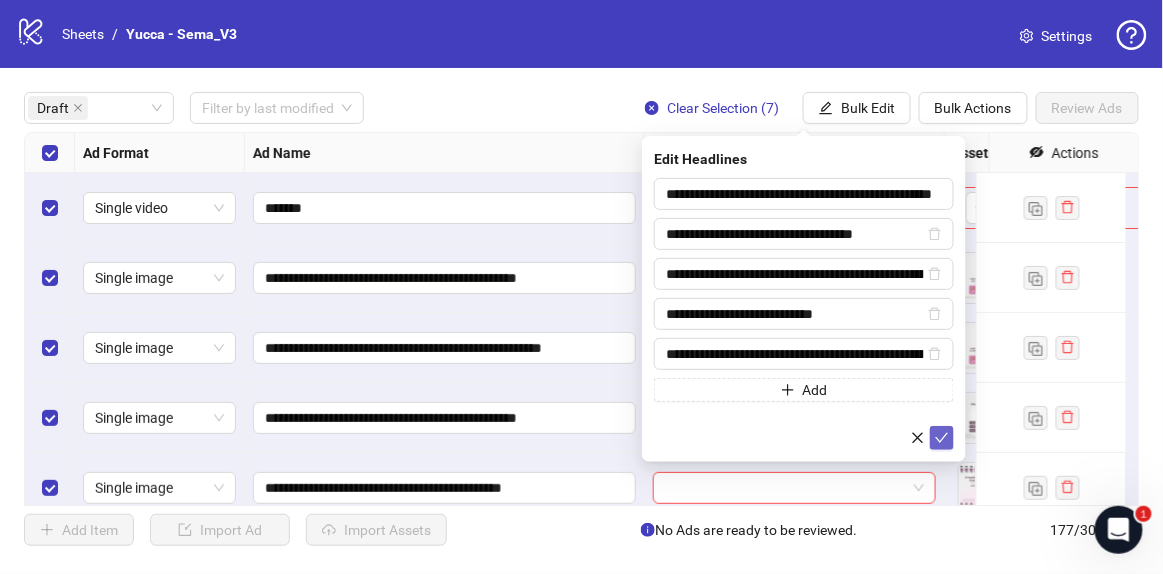 click at bounding box center (942, 438) 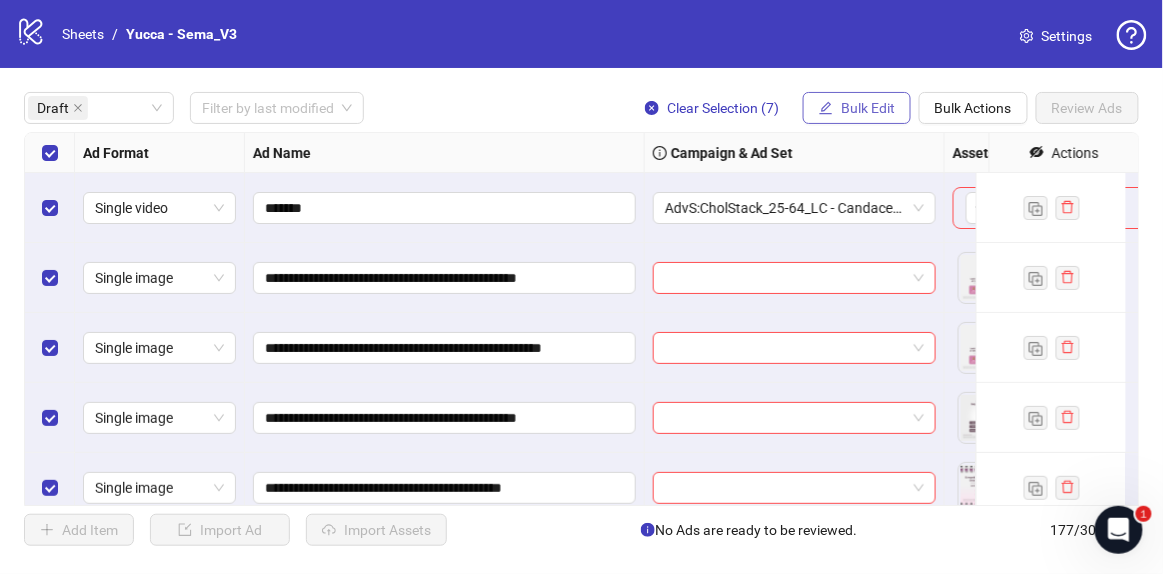click on "Bulk Edit" at bounding box center (868, 108) 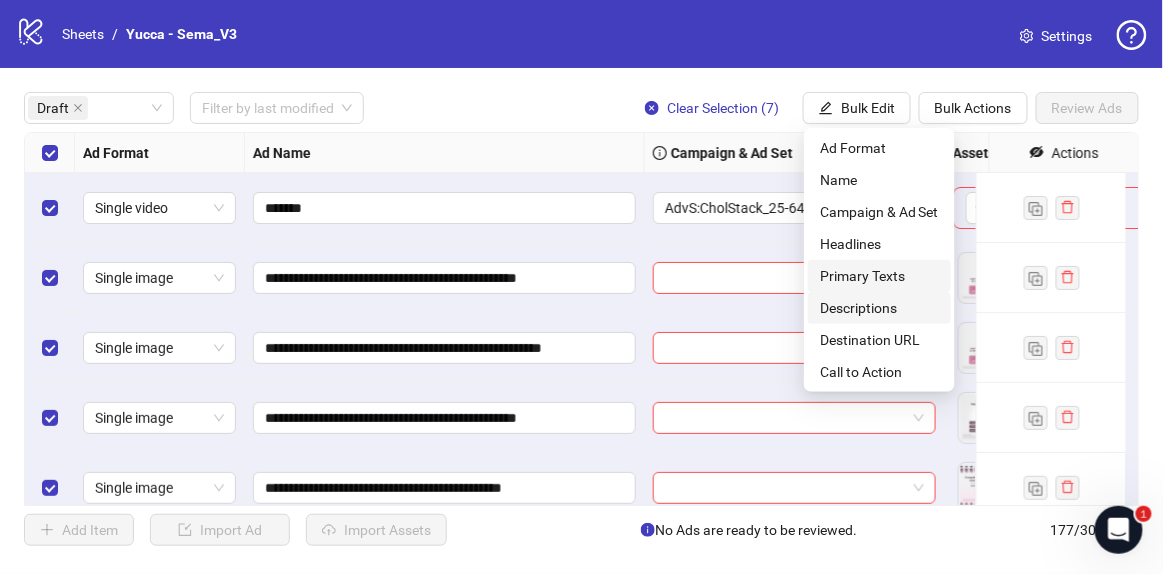 click on "Primary Texts" at bounding box center [879, 276] 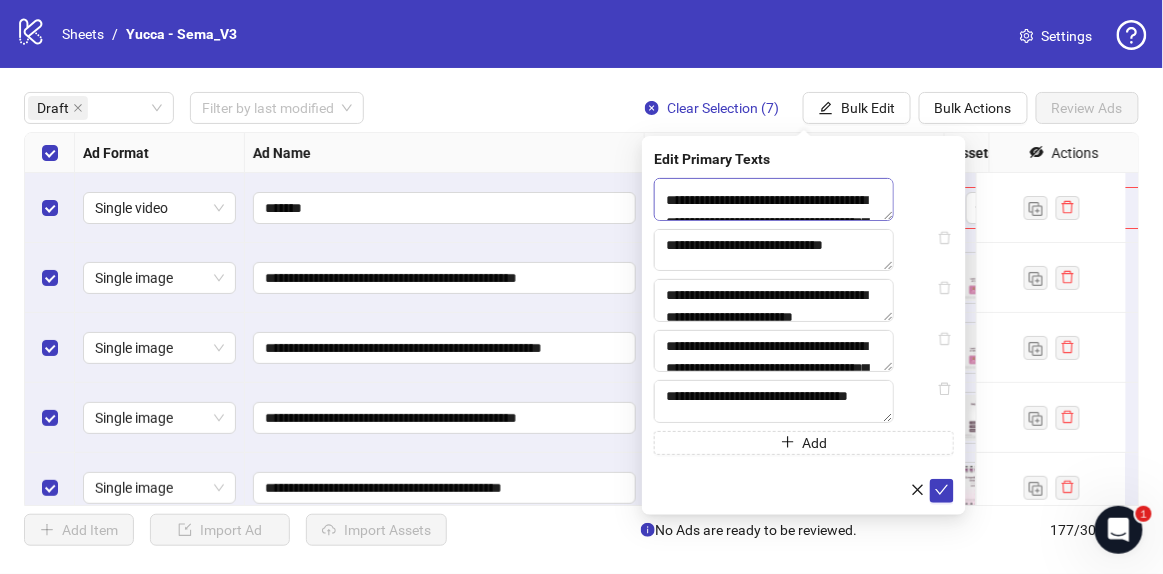 scroll, scrollTop: 181, scrollLeft: 0, axis: vertical 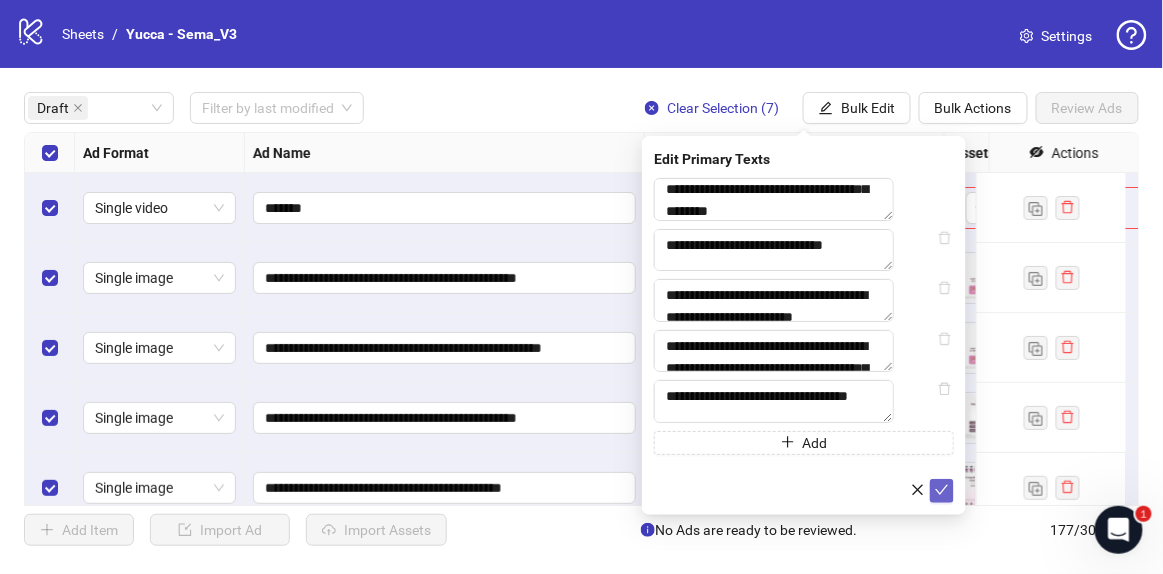 click 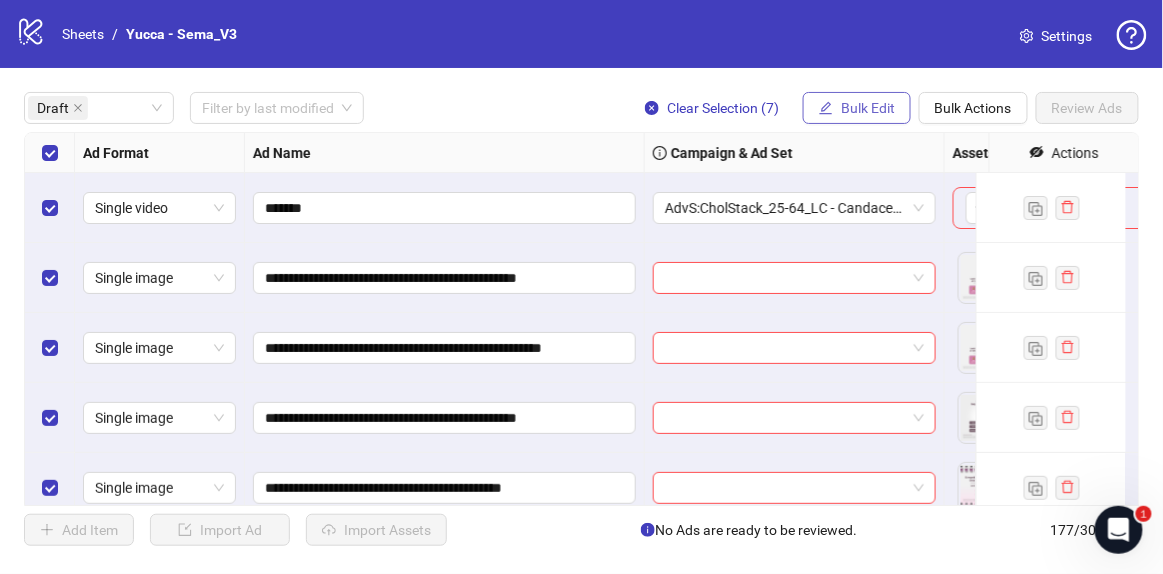 click on "Bulk Edit" at bounding box center [857, 108] 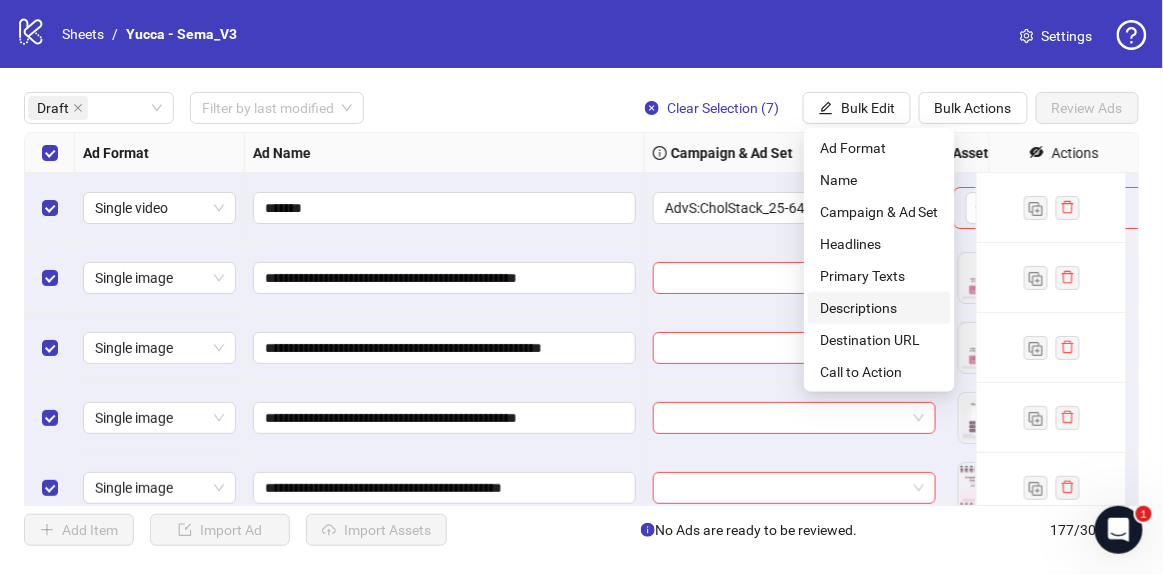 click on "Descriptions" at bounding box center [879, 308] 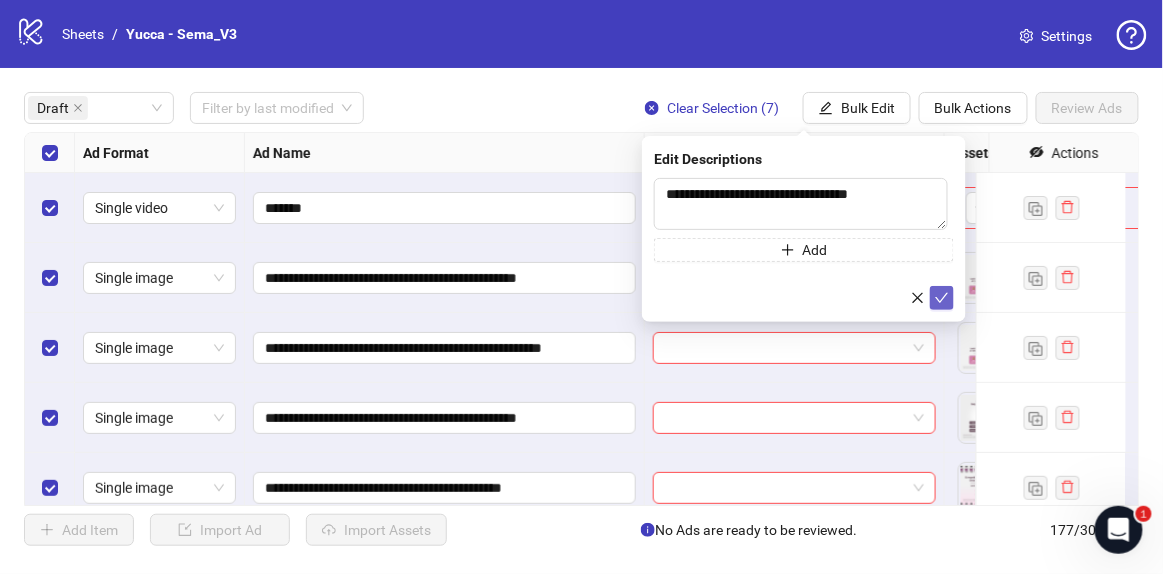 click 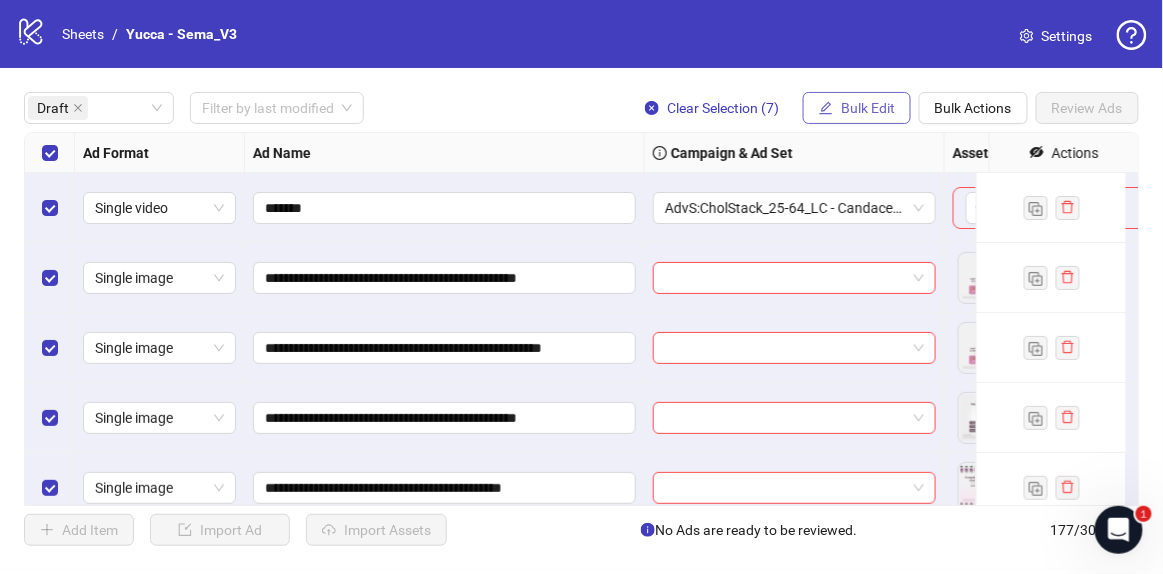 click on "Bulk Edit" at bounding box center (857, 108) 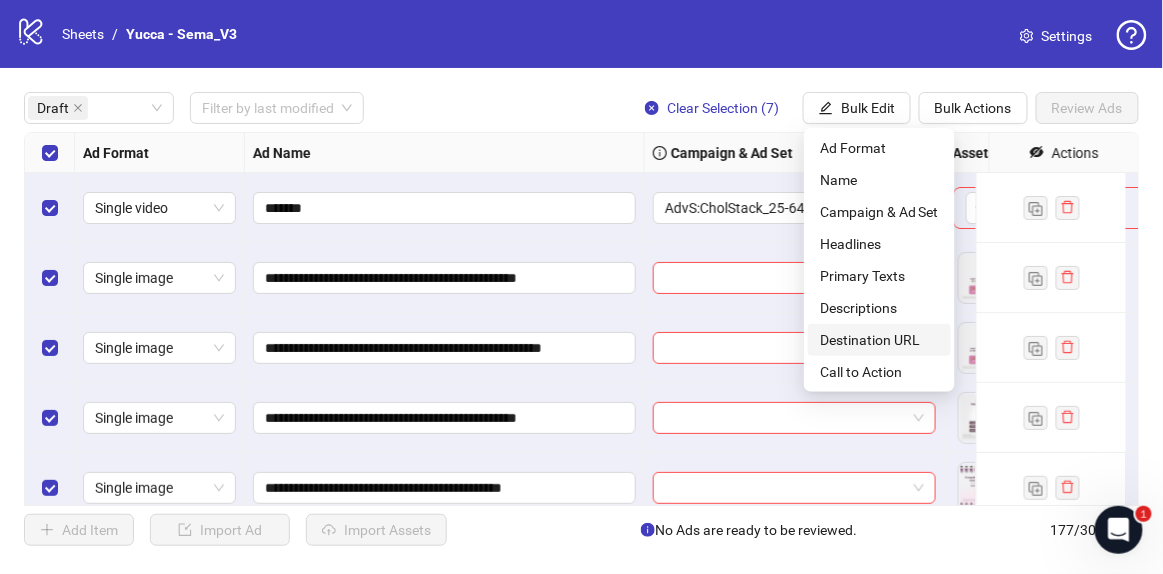 click on "Destination URL" at bounding box center (879, 340) 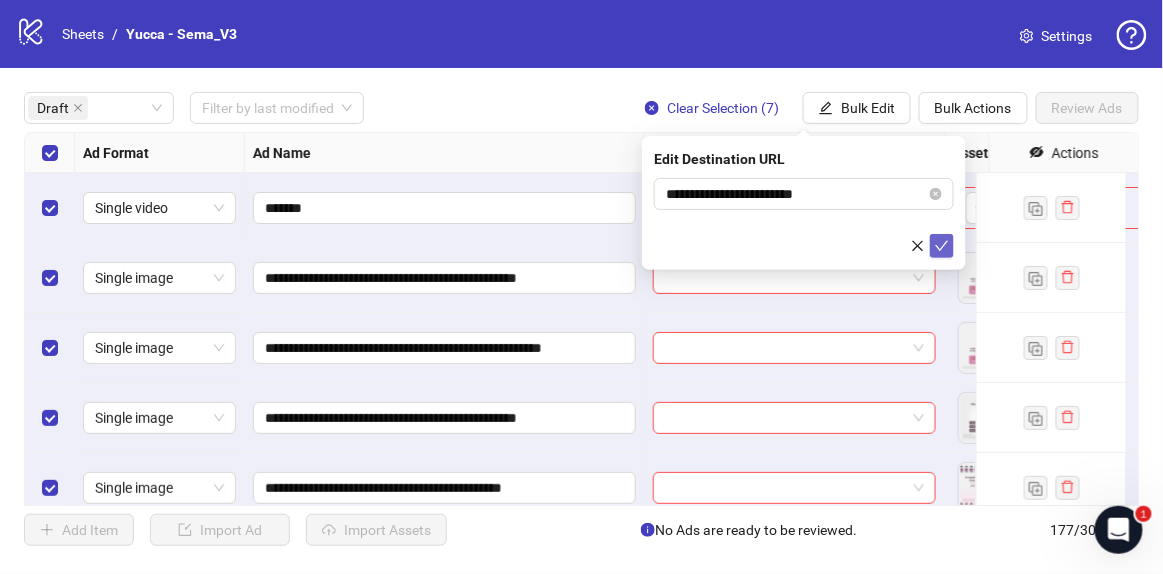click at bounding box center (942, 246) 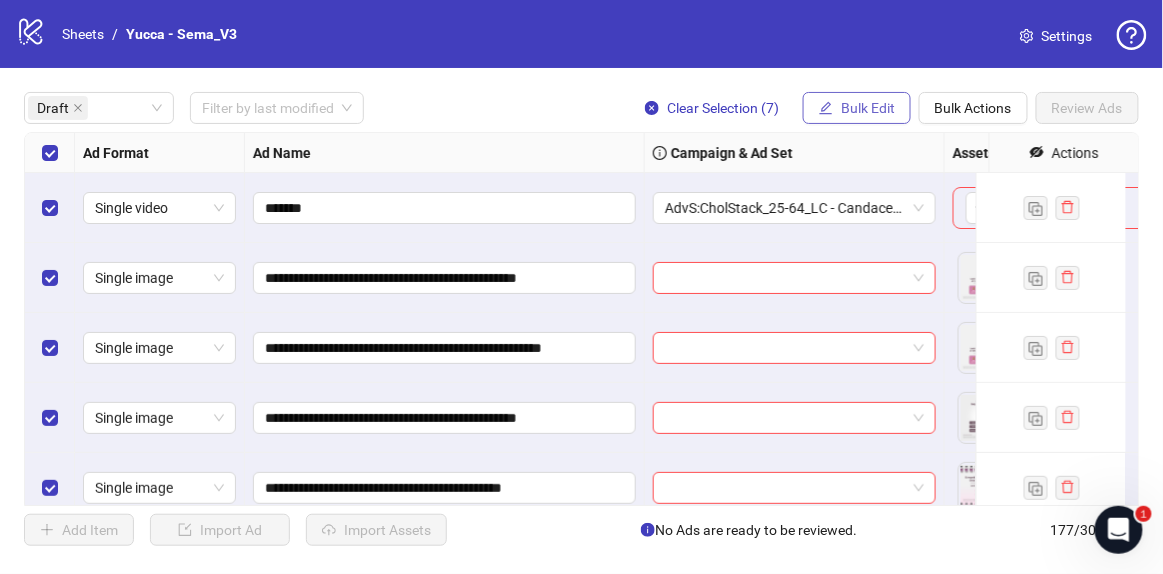 click on "Bulk Edit" at bounding box center [868, 108] 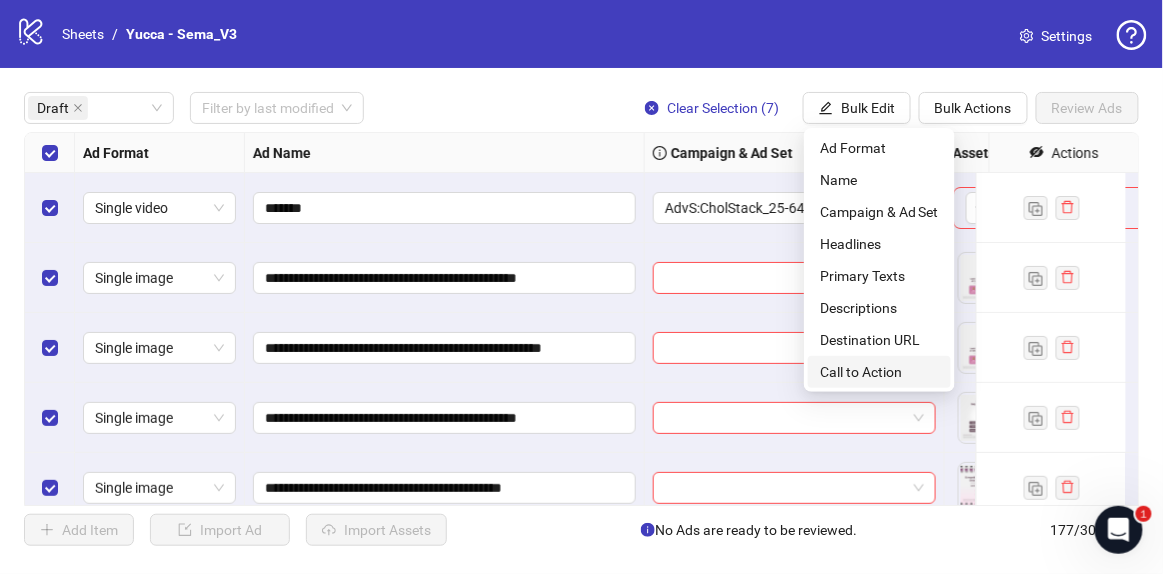 click on "Call to Action" at bounding box center (879, 372) 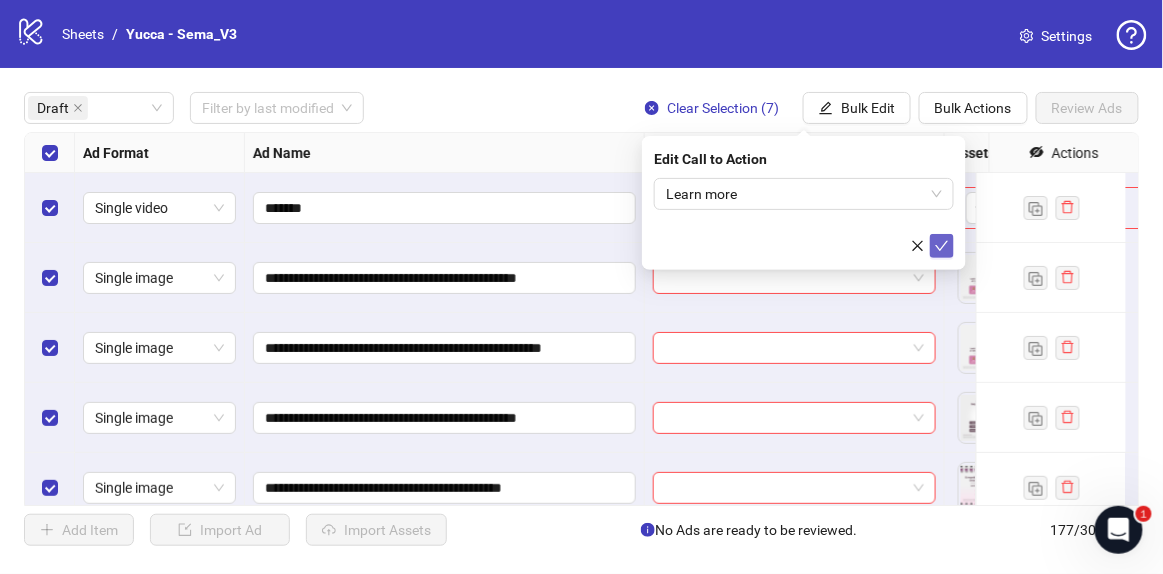 click at bounding box center [942, 246] 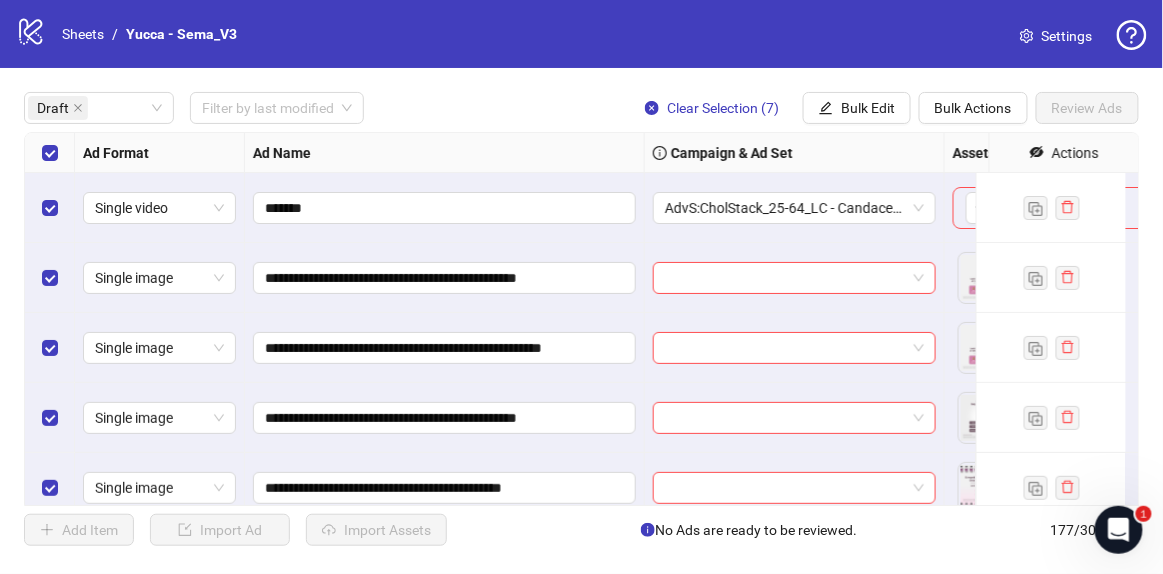 click at bounding box center [50, 208] 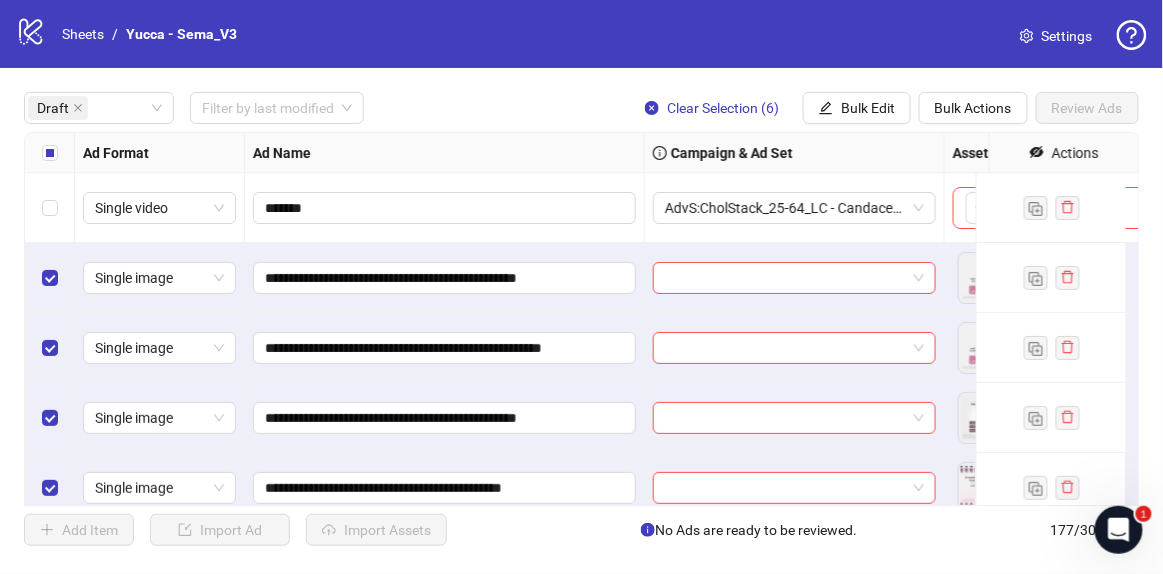 click on "Bulk Edit" at bounding box center [868, 108] 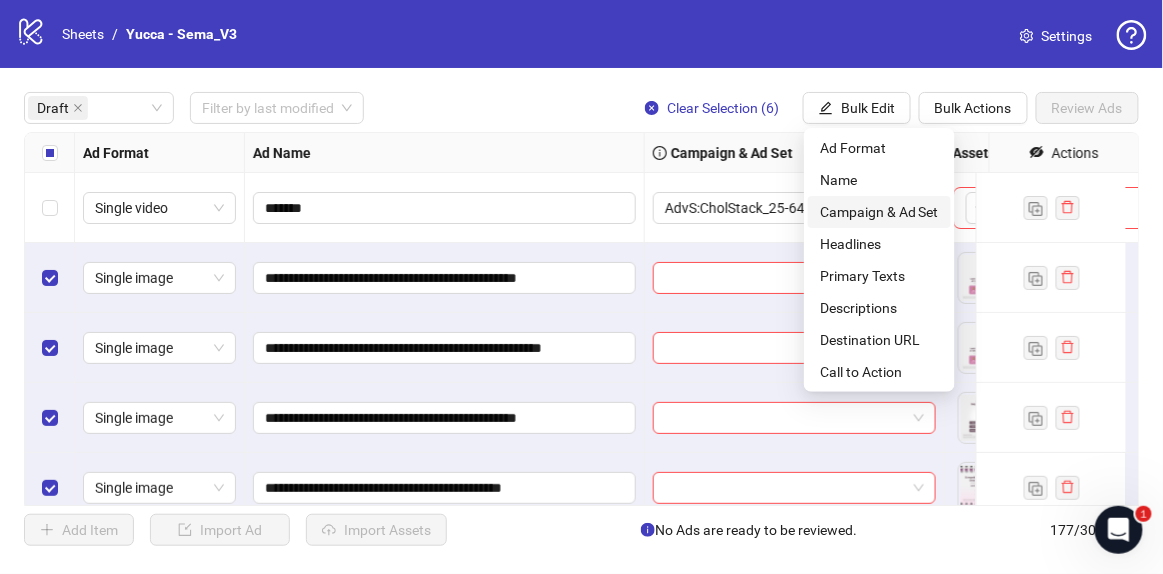 click on "Campaign & Ad Set" at bounding box center (879, 212) 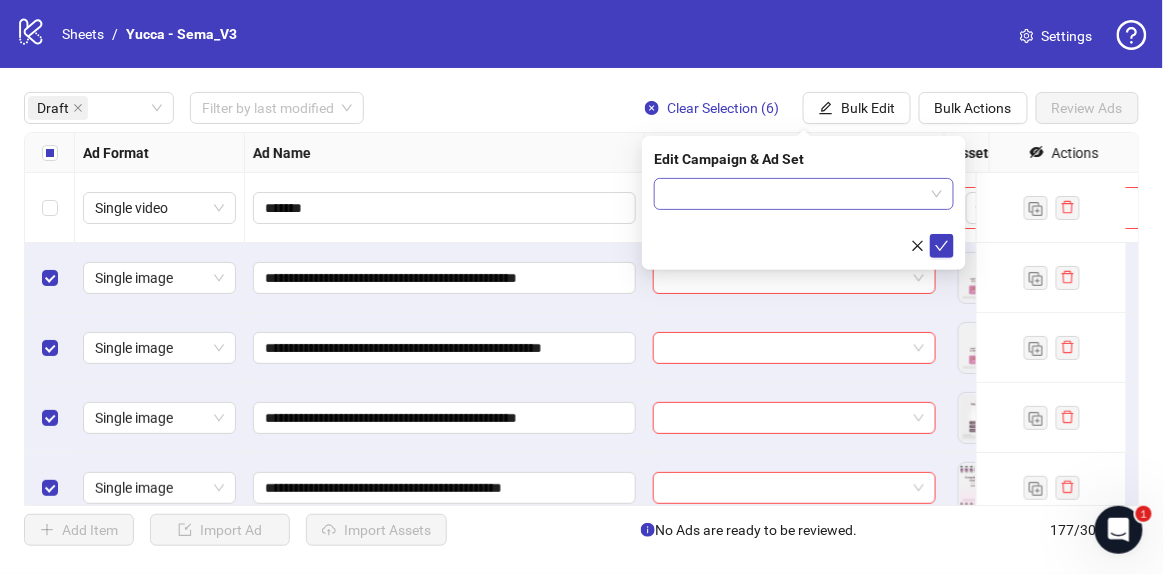 drag, startPoint x: 815, startPoint y: 197, endPoint x: 826, endPoint y: 207, distance: 14.866069 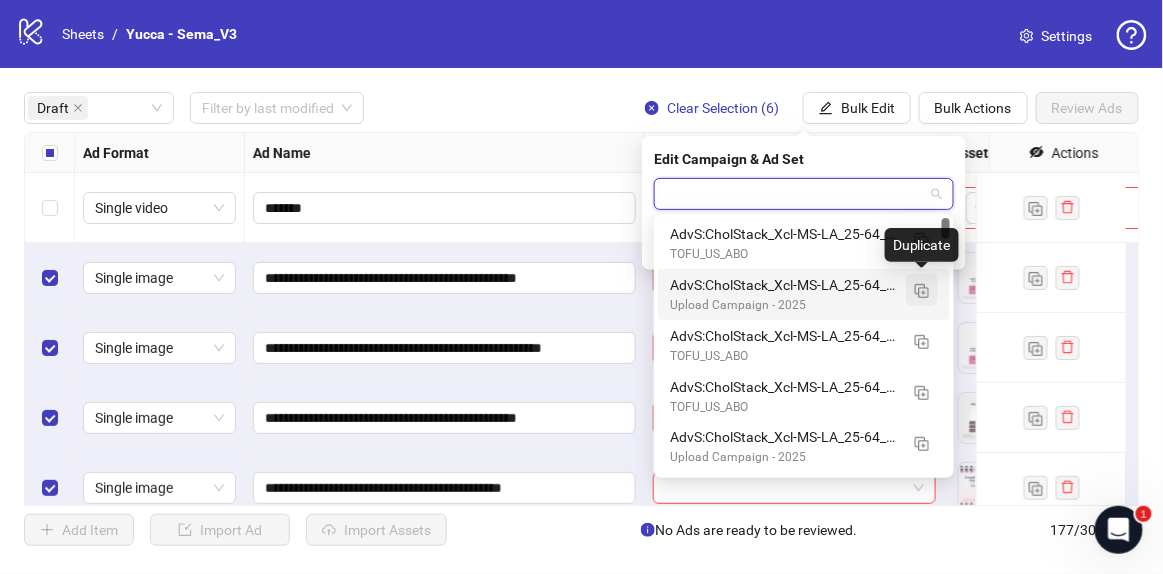 click at bounding box center (922, 290) 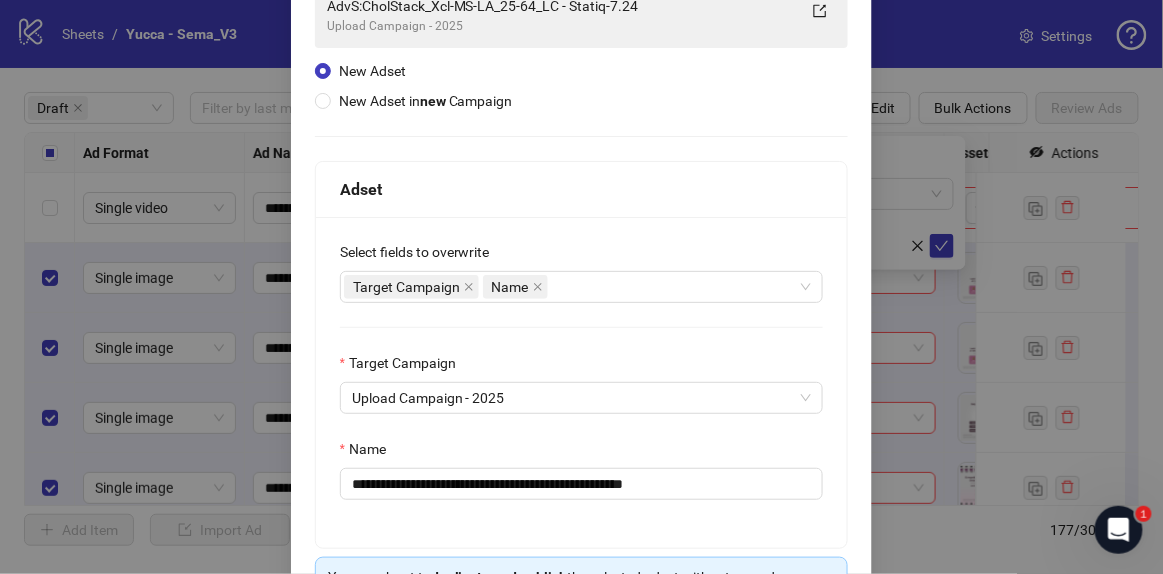 scroll, scrollTop: 321, scrollLeft: 0, axis: vertical 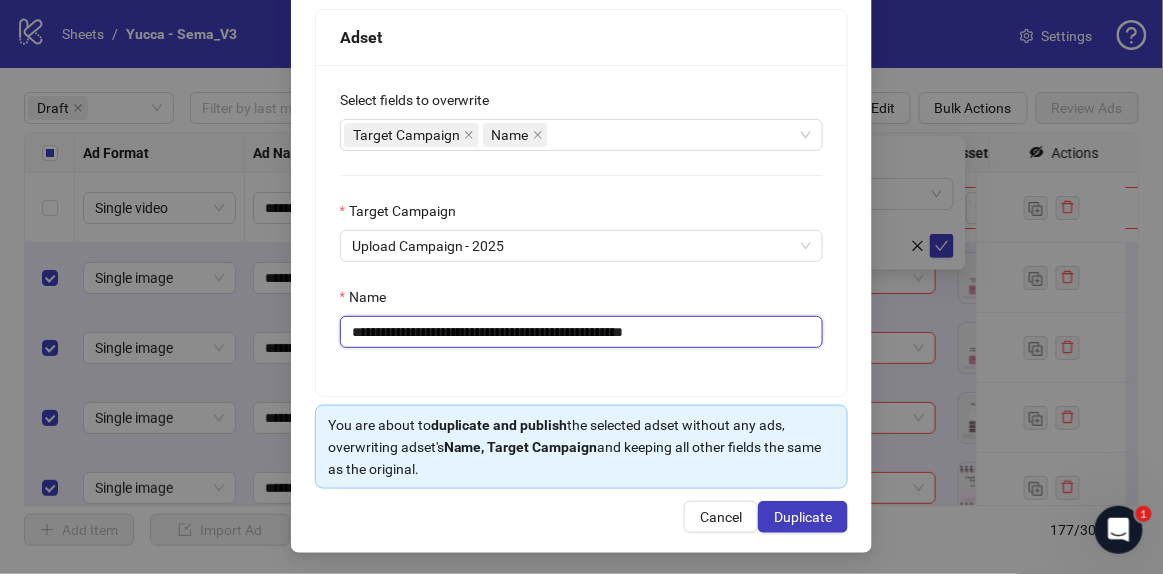 drag, startPoint x: 589, startPoint y: 334, endPoint x: 933, endPoint y: 337, distance: 344.0131 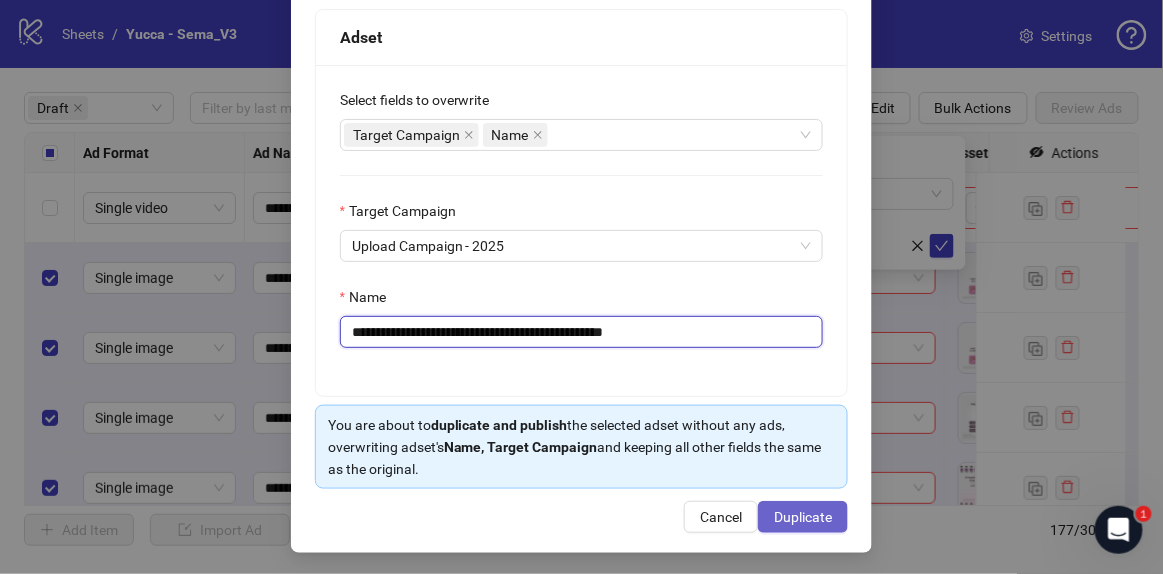 type on "**********" 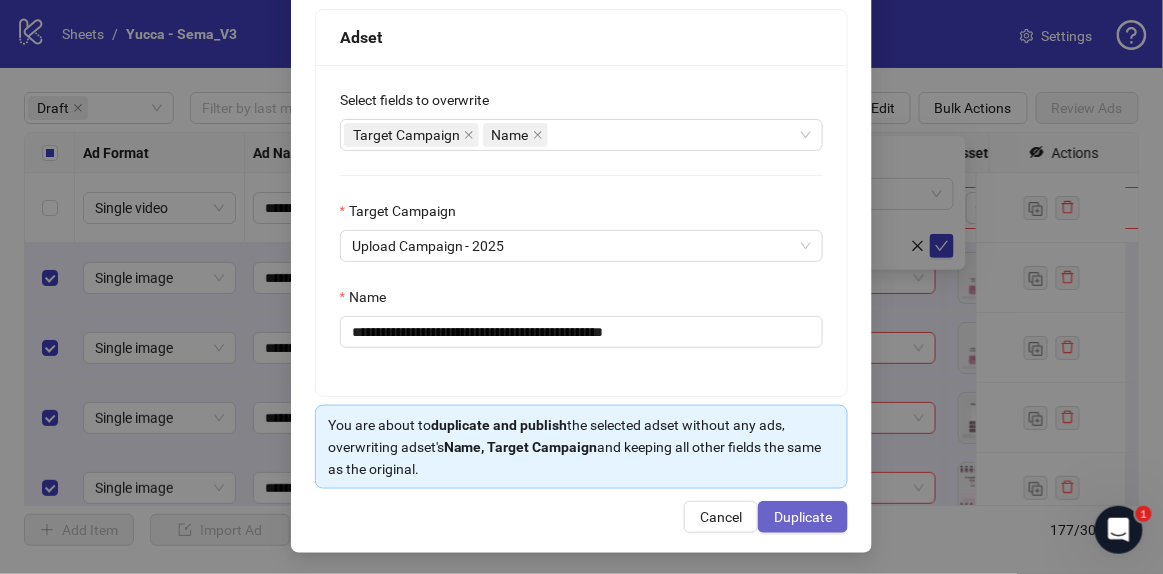 click on "Duplicate" at bounding box center (803, 517) 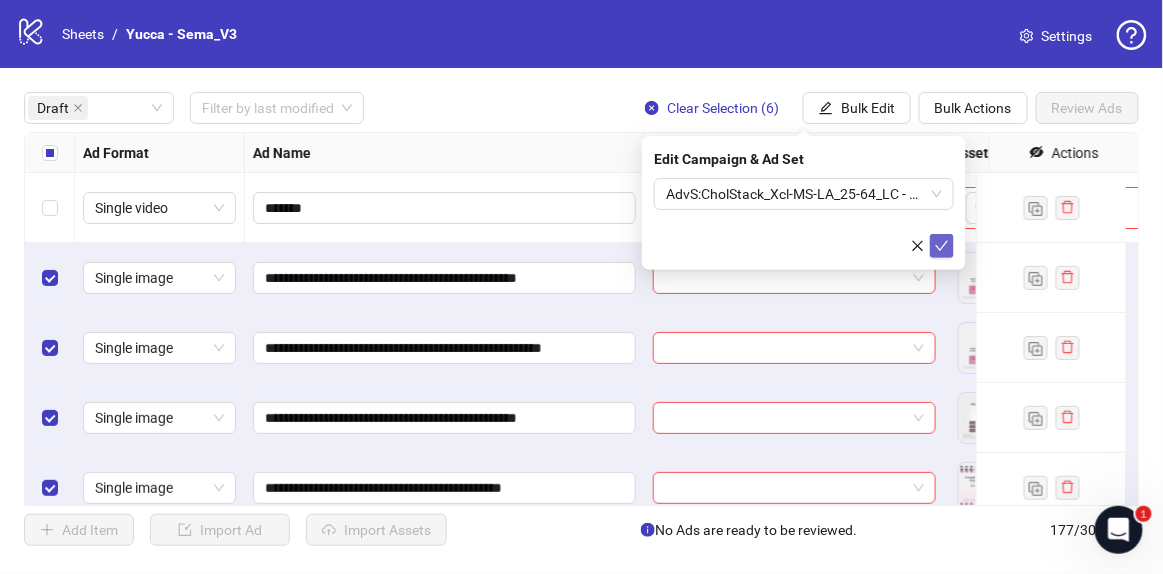 click at bounding box center (942, 246) 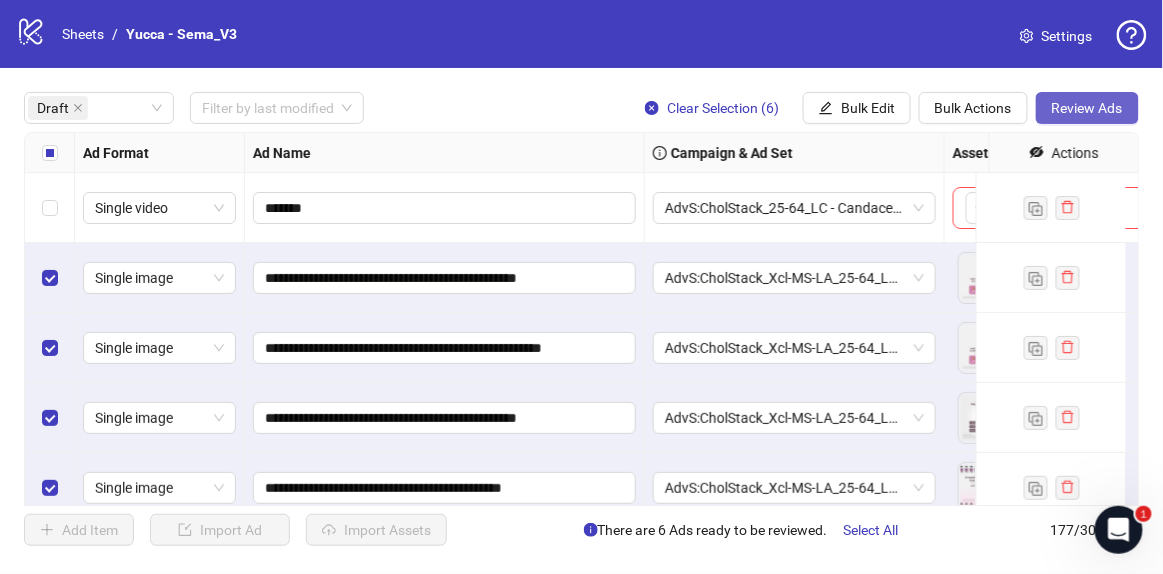 click on "Review Ads" at bounding box center (1087, 108) 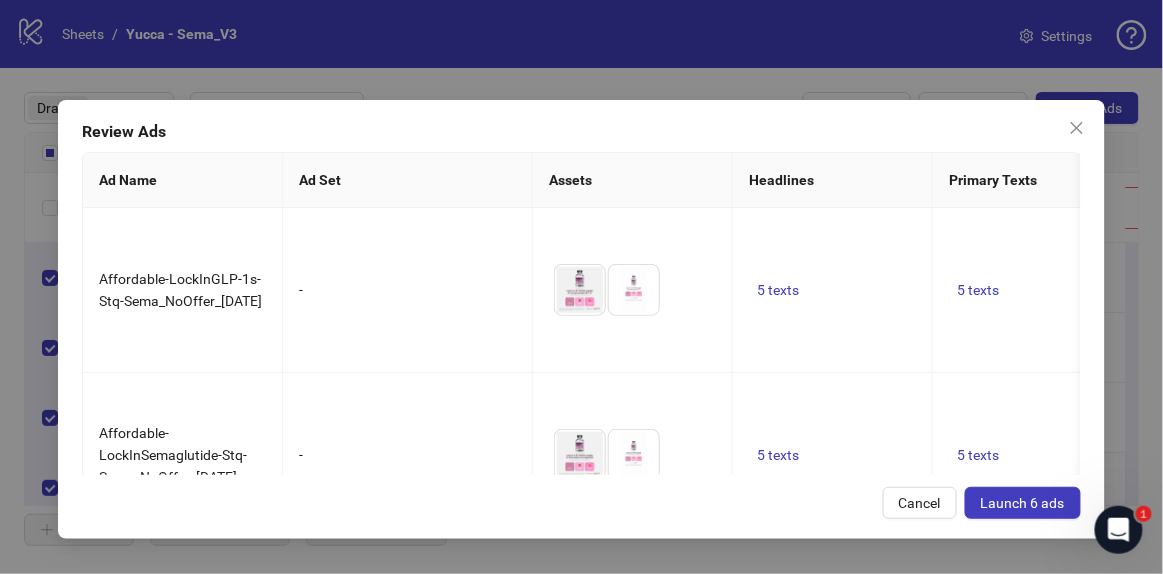 click at bounding box center [1077, 128] 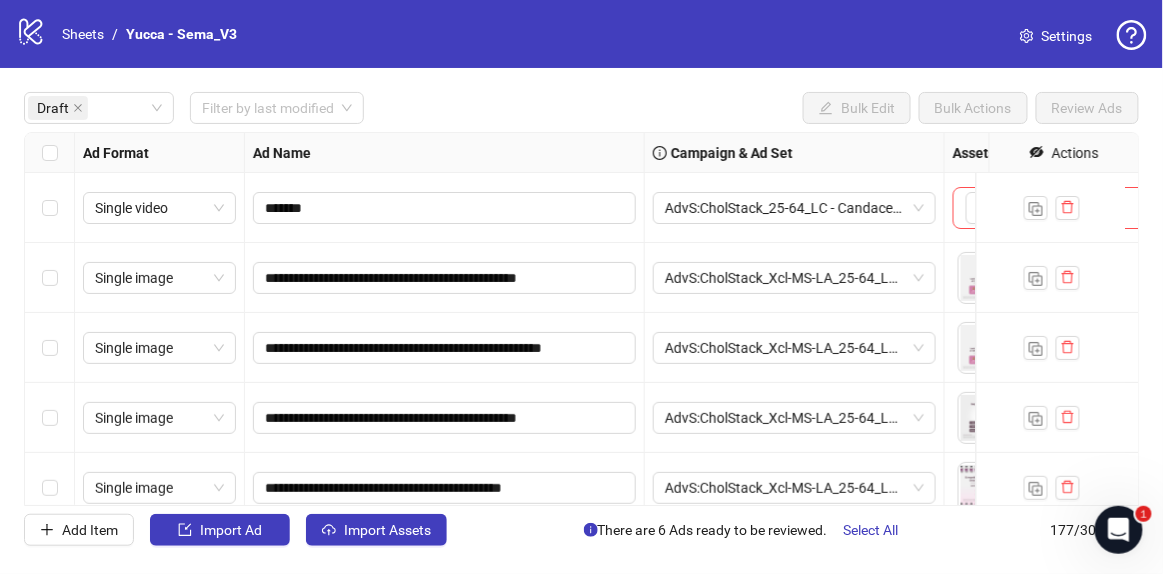 click at bounding box center [50, 153] 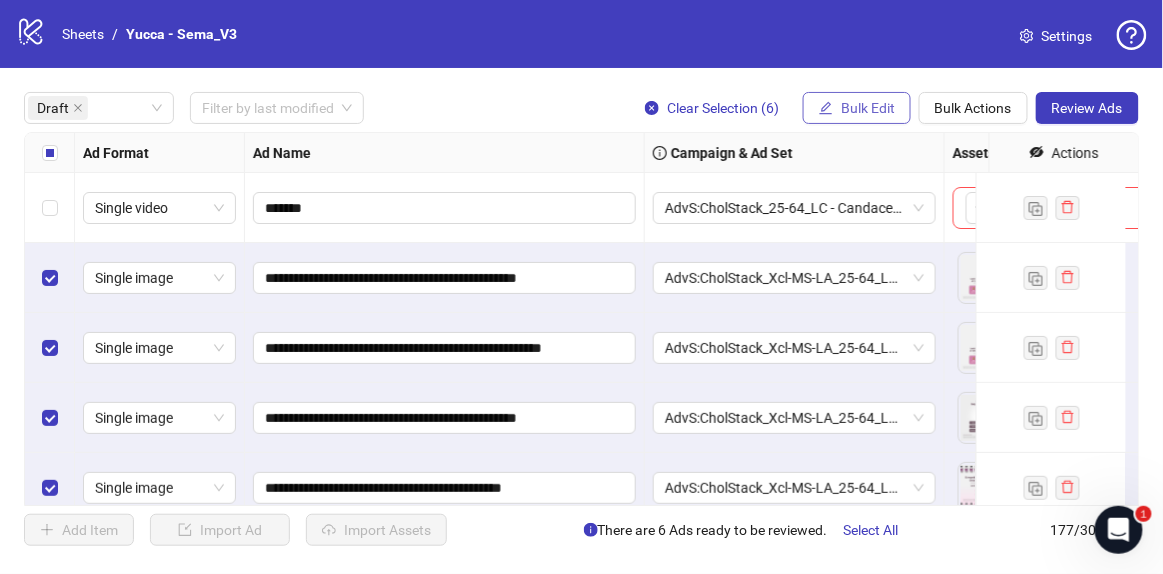 click on "Bulk Edit" at bounding box center (868, 108) 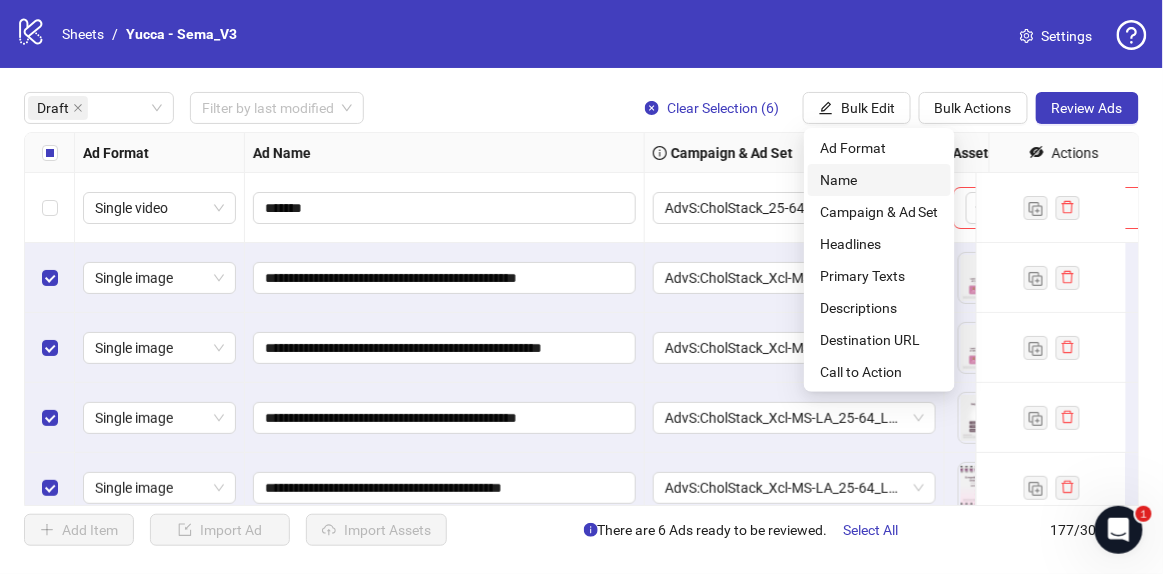 click on "Name" at bounding box center [879, 180] 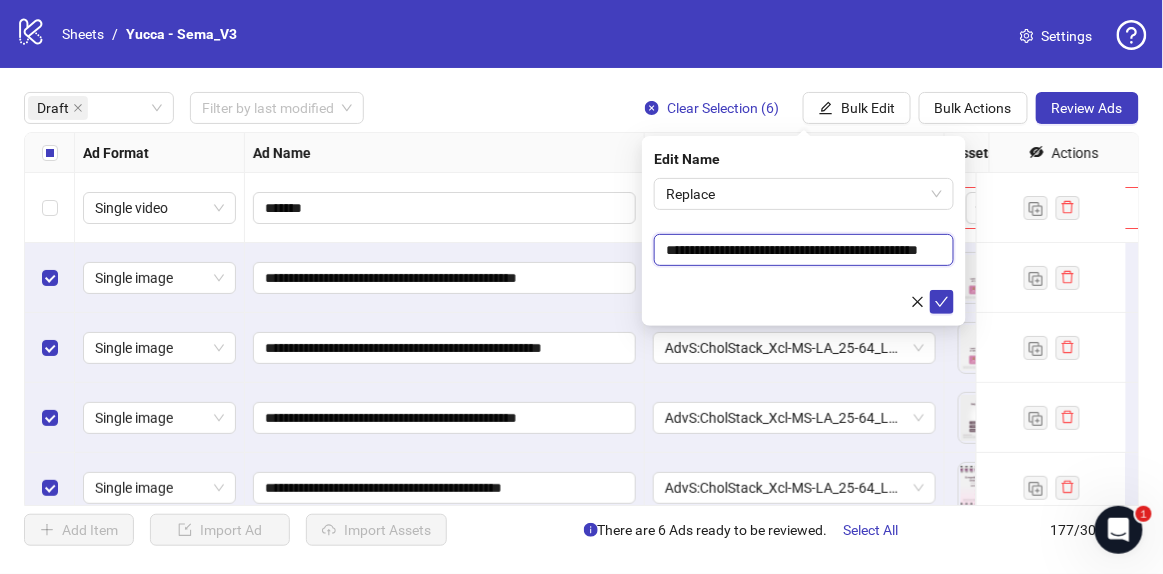click on "**********" at bounding box center (804, 250) 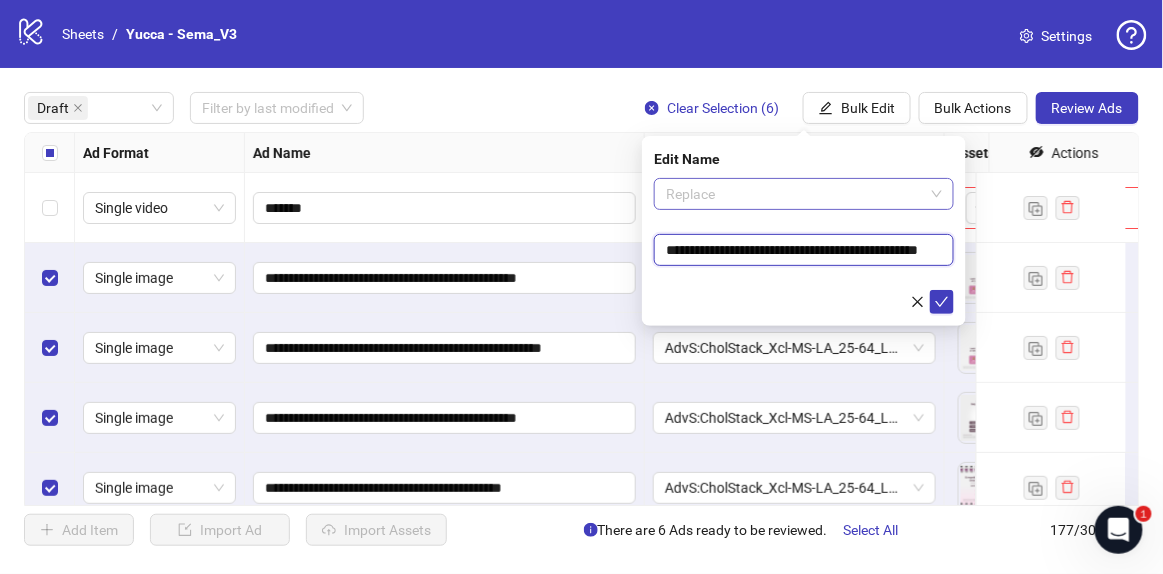 click on "Replace" at bounding box center (804, 194) 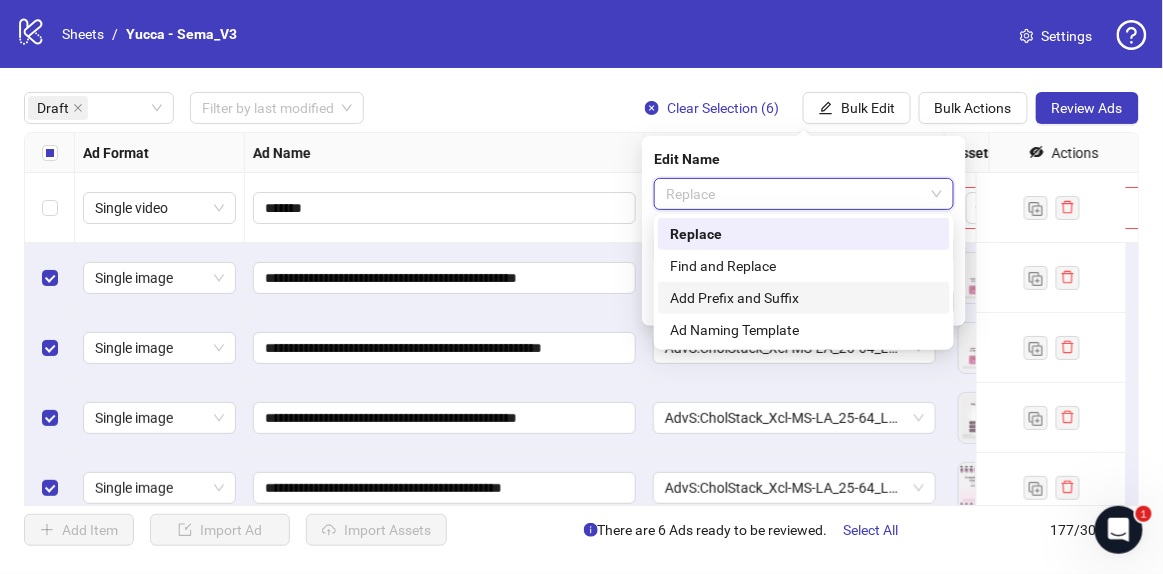 click on "Add Prefix and Suffix" at bounding box center (804, 298) 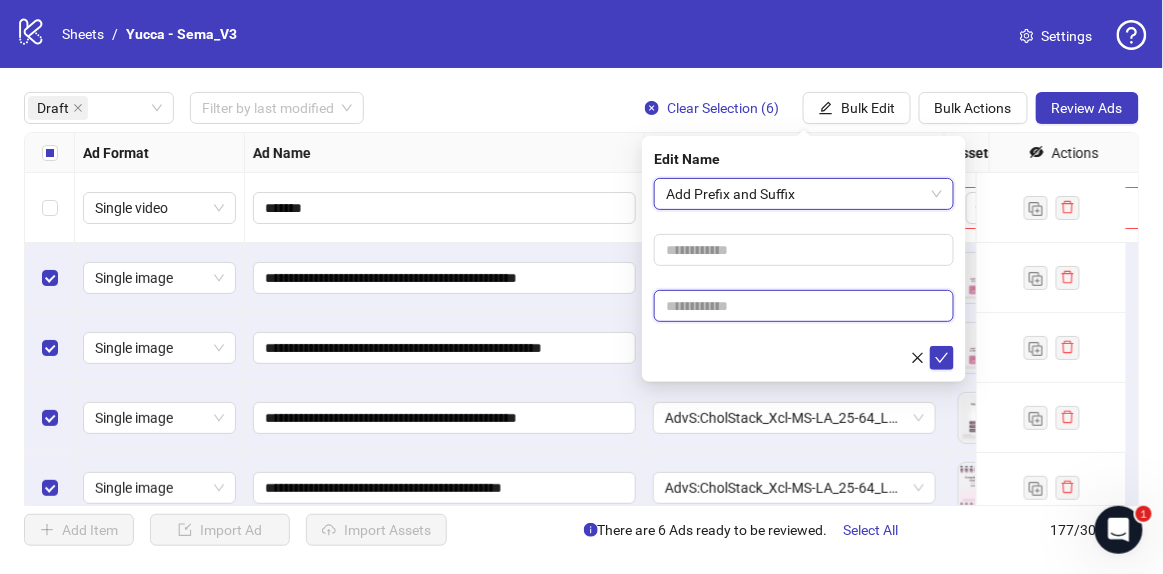 click at bounding box center [804, 306] 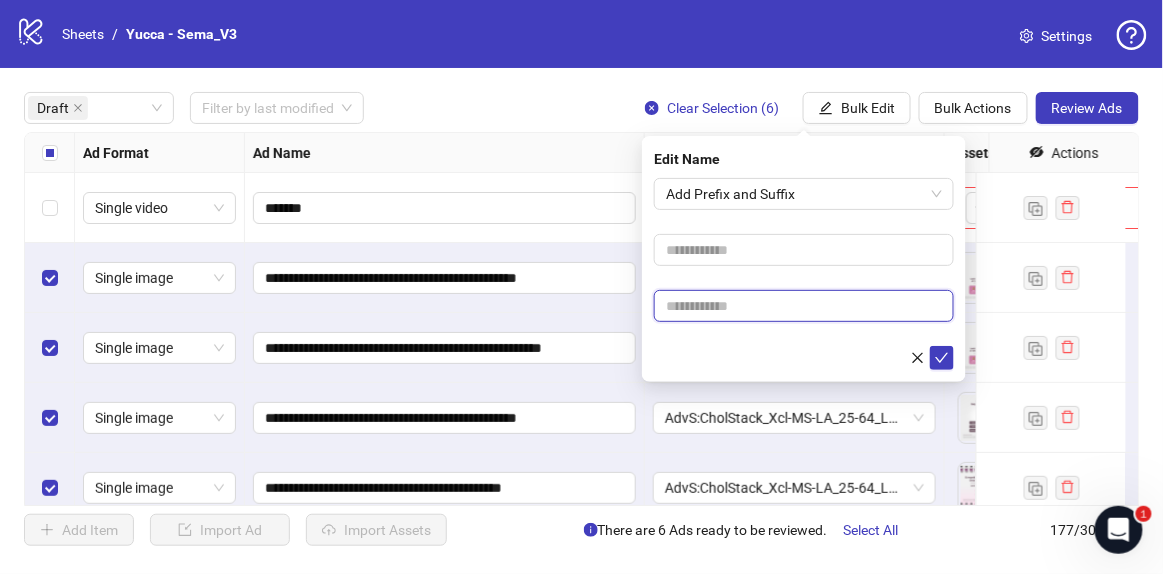 paste on "**********" 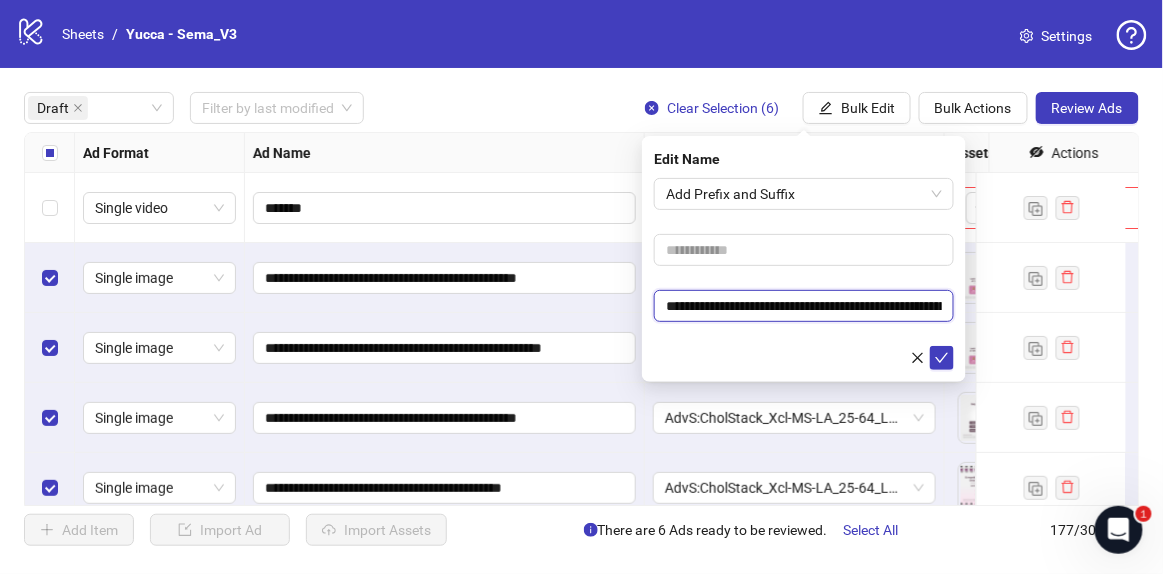 scroll, scrollTop: 0, scrollLeft: 137, axis: horizontal 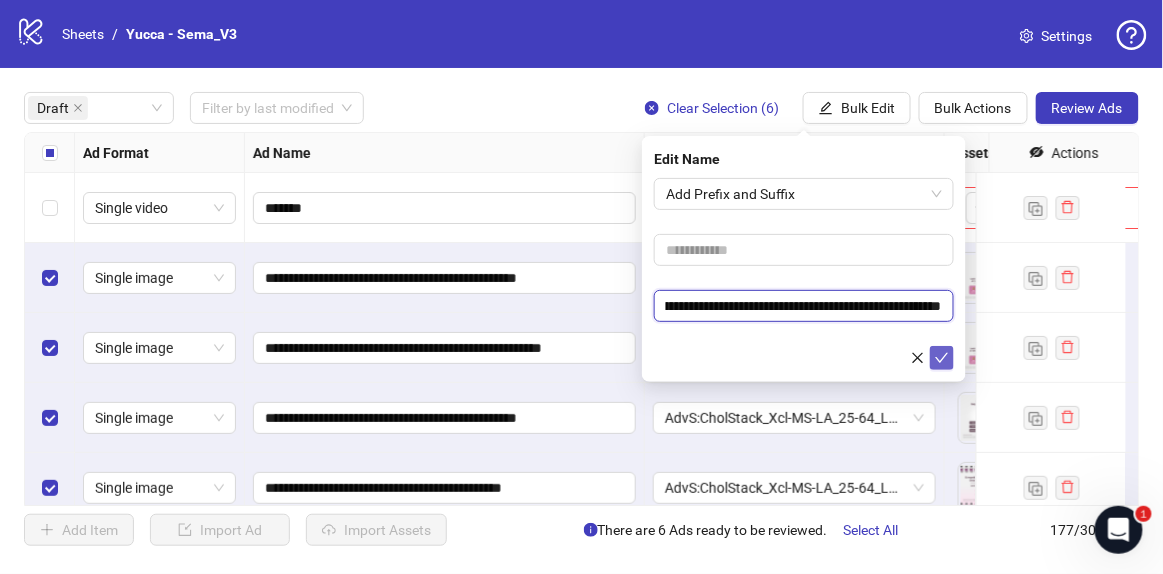 type on "**********" 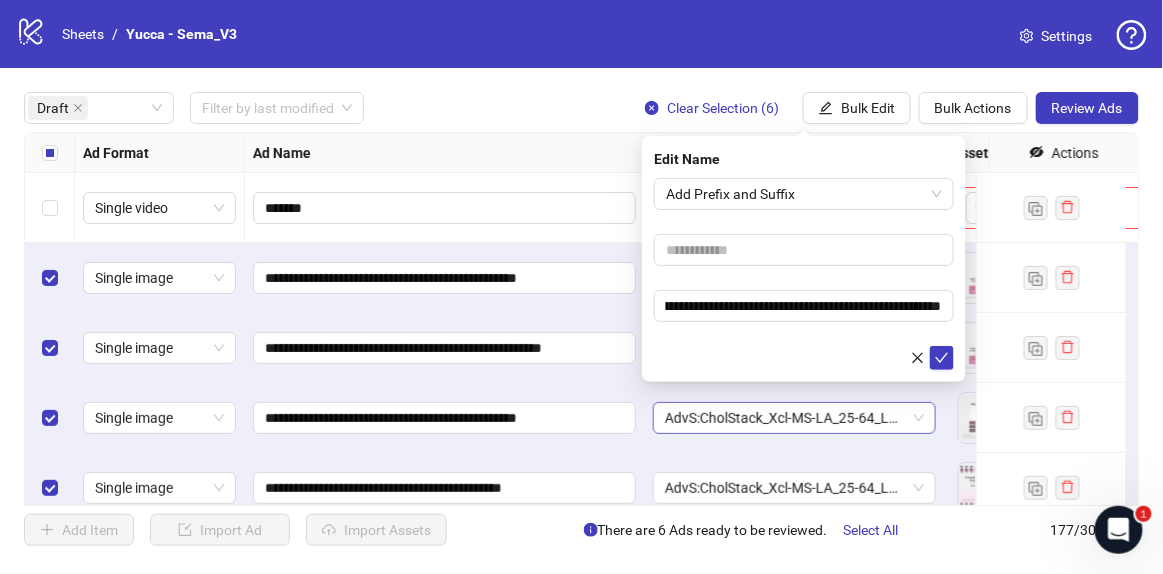 drag, startPoint x: 942, startPoint y: 358, endPoint x: 907, endPoint y: 404, distance: 57.801384 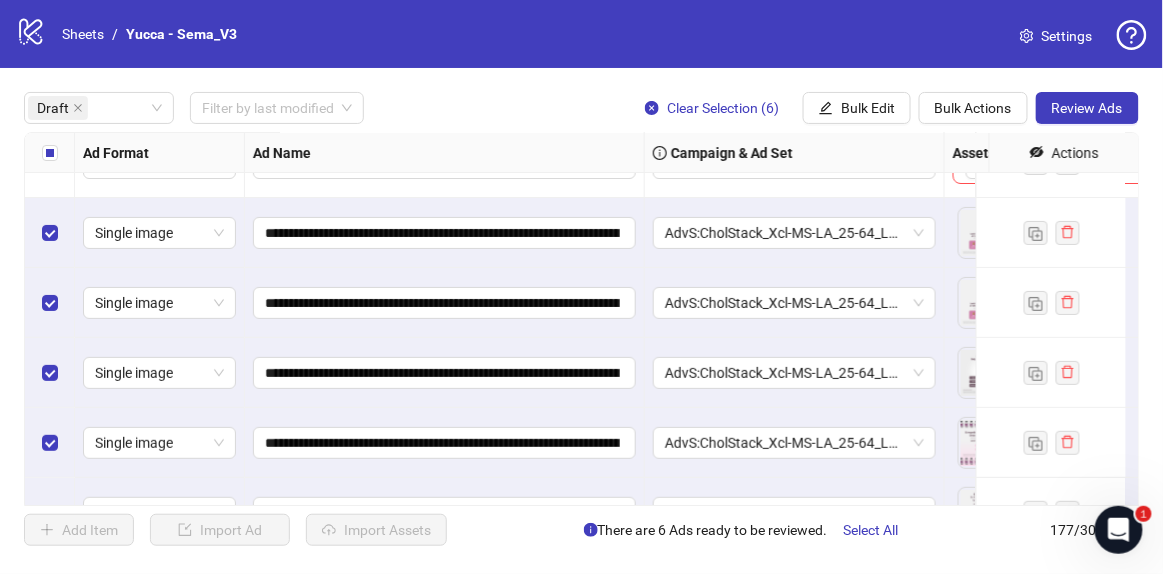 scroll, scrollTop: 0, scrollLeft: 0, axis: both 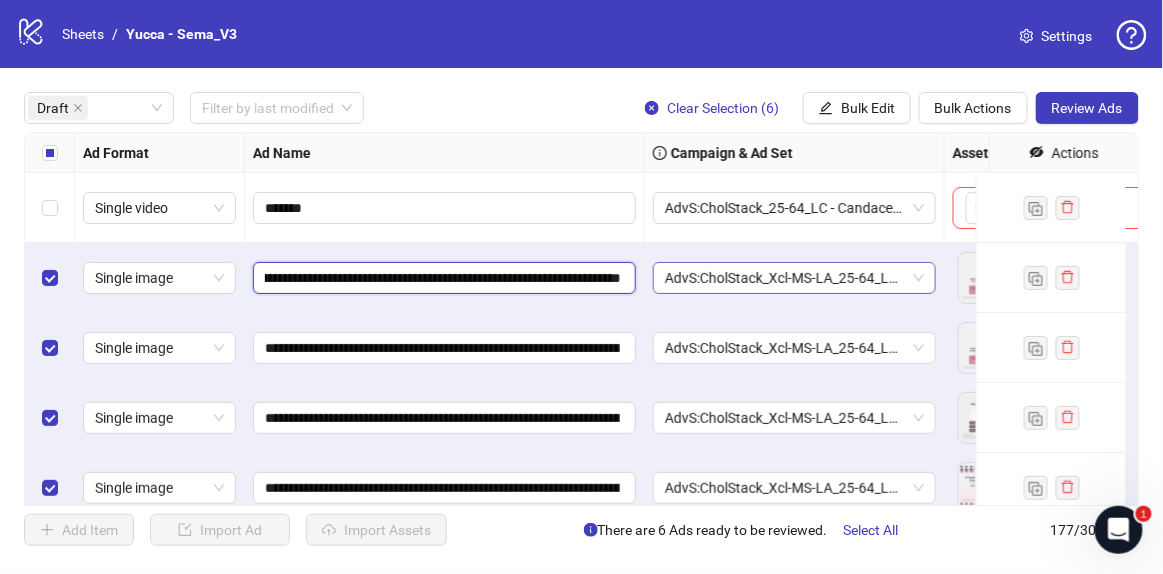 drag, startPoint x: 432, startPoint y: 279, endPoint x: 744, endPoint y: 293, distance: 312.31393 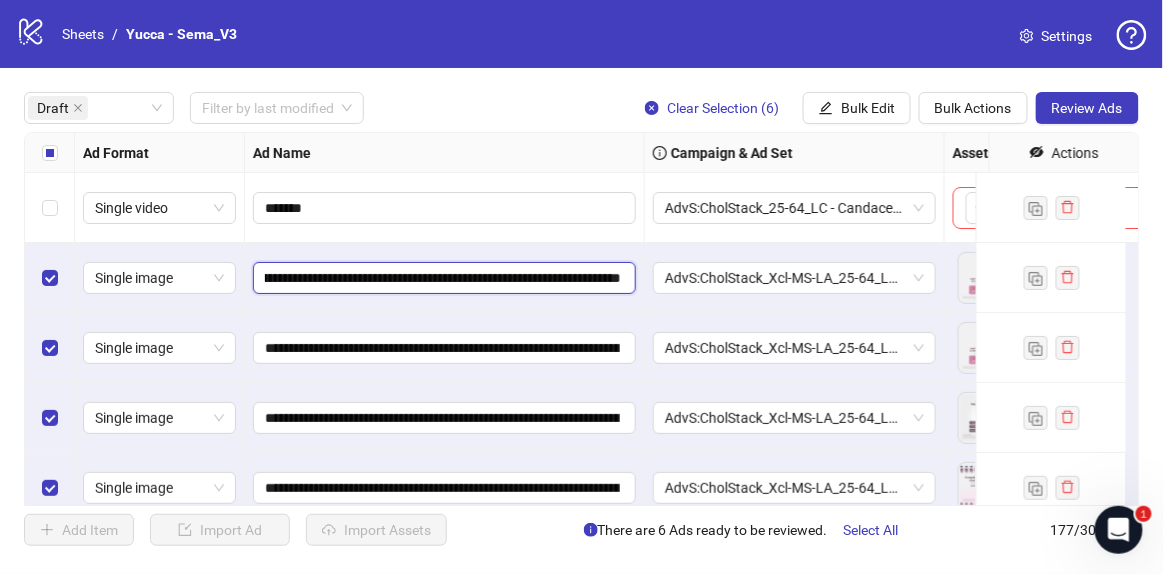 click on "**********" at bounding box center [443, 278] 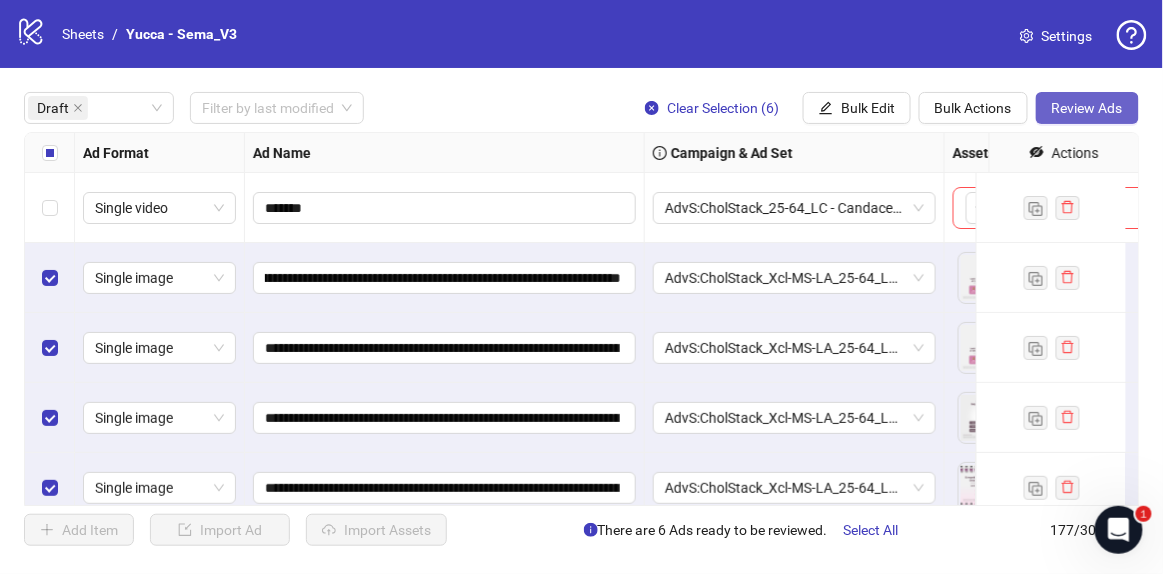 click on "Review Ads" at bounding box center (1087, 108) 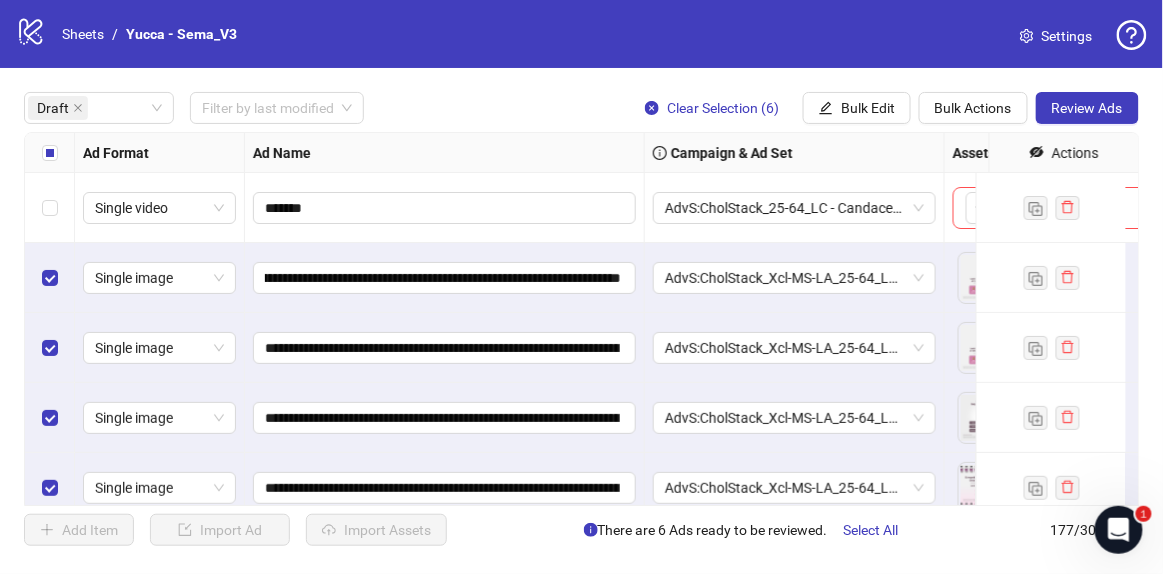 scroll, scrollTop: 0, scrollLeft: 0, axis: both 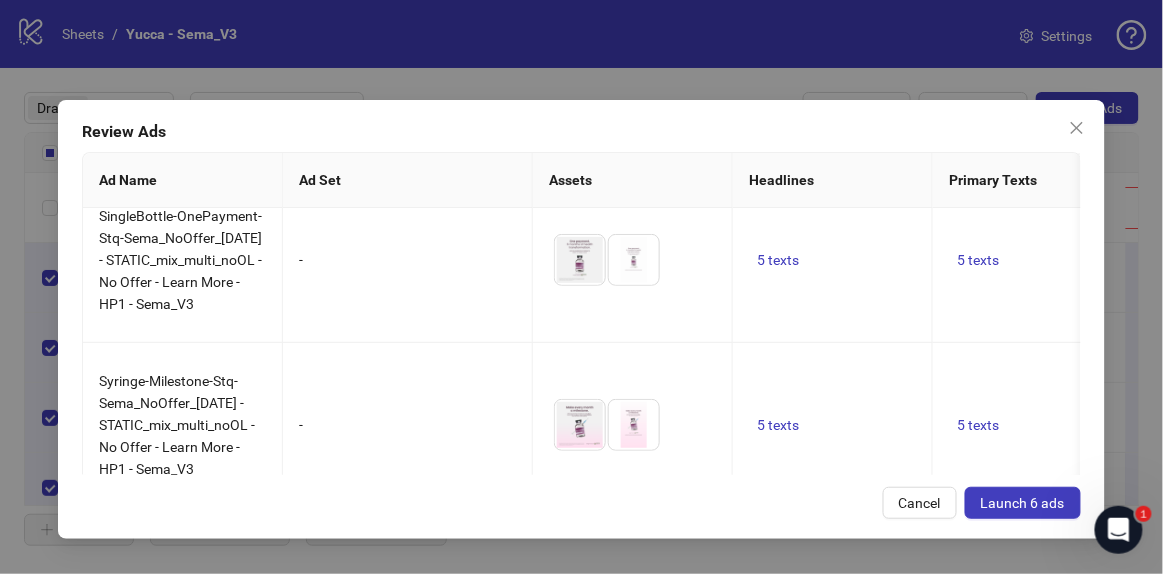 click on "Launch 6 ads" at bounding box center (1023, 503) 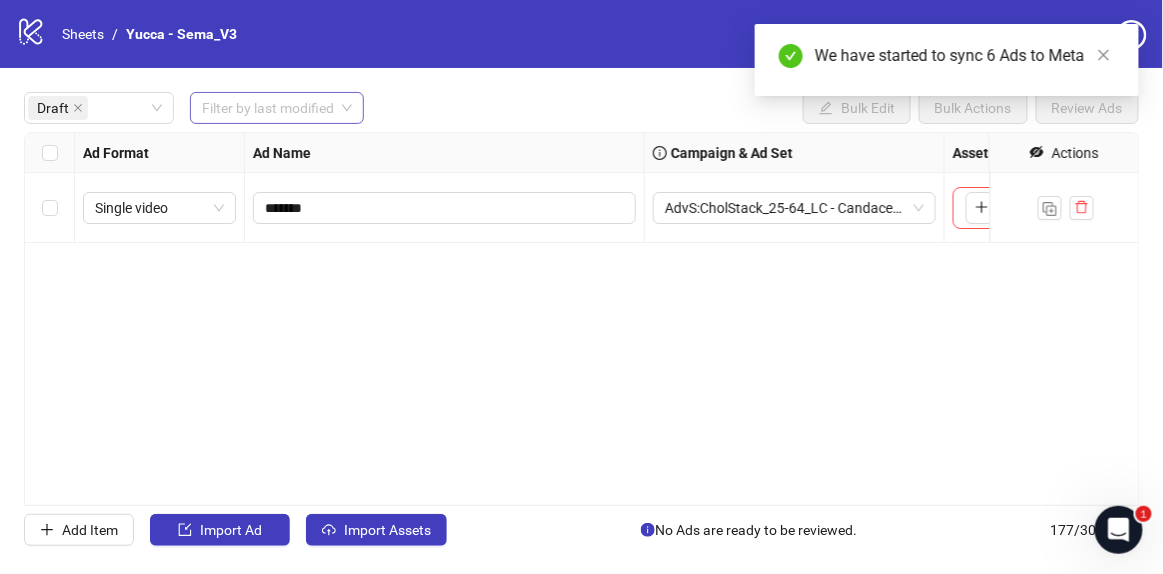 click at bounding box center [268, 108] 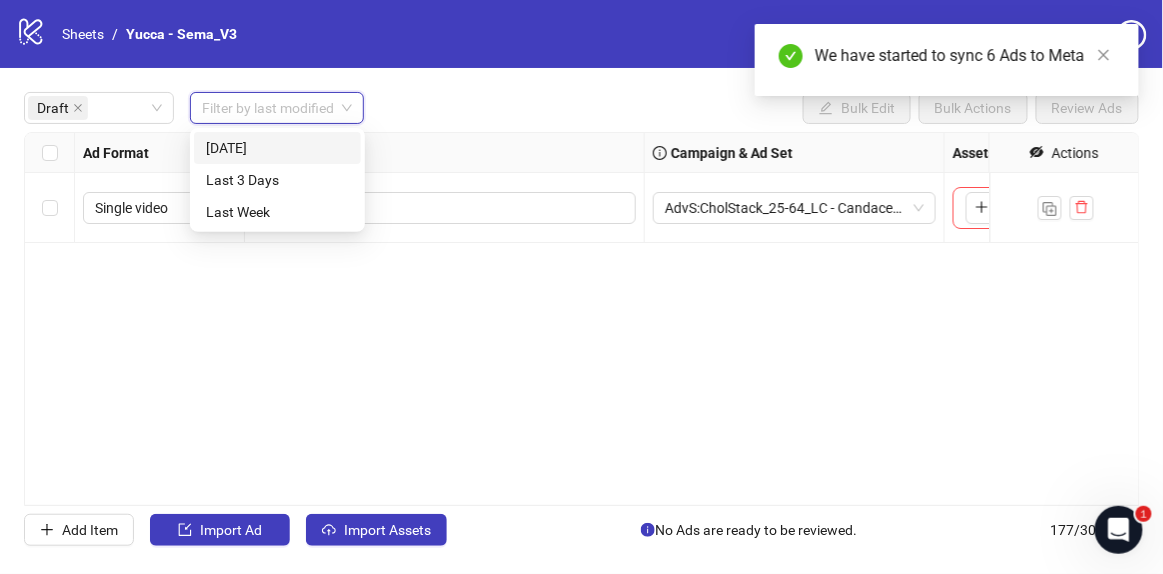 drag, startPoint x: 249, startPoint y: 144, endPoint x: 223, endPoint y: 135, distance: 27.513634 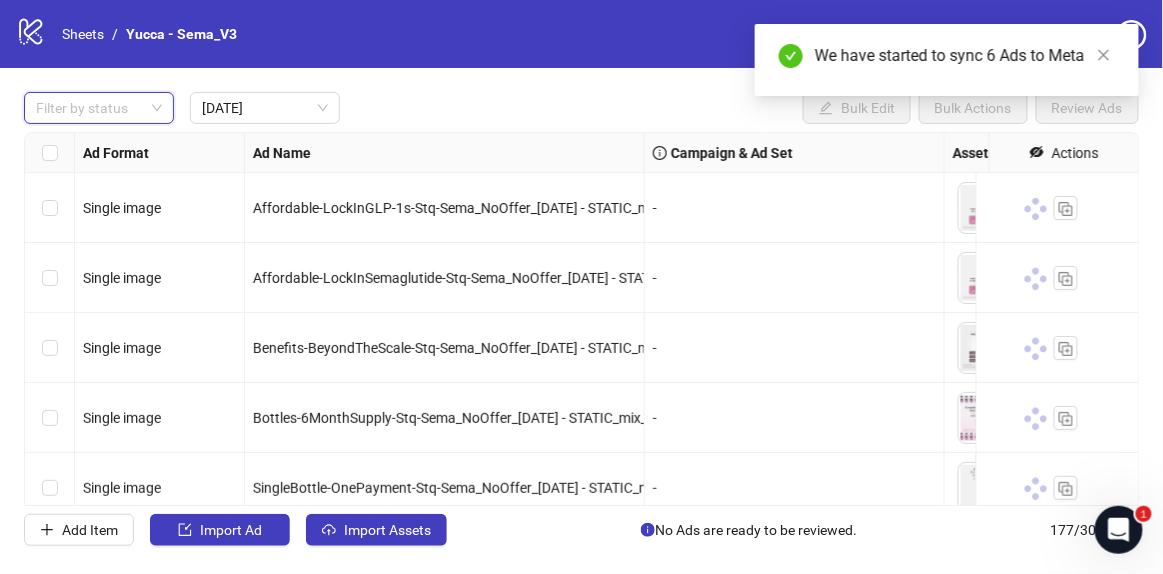 click on "Filter by status [DATE] Bulk Edit Bulk Actions Review Ads" at bounding box center (581, 108) 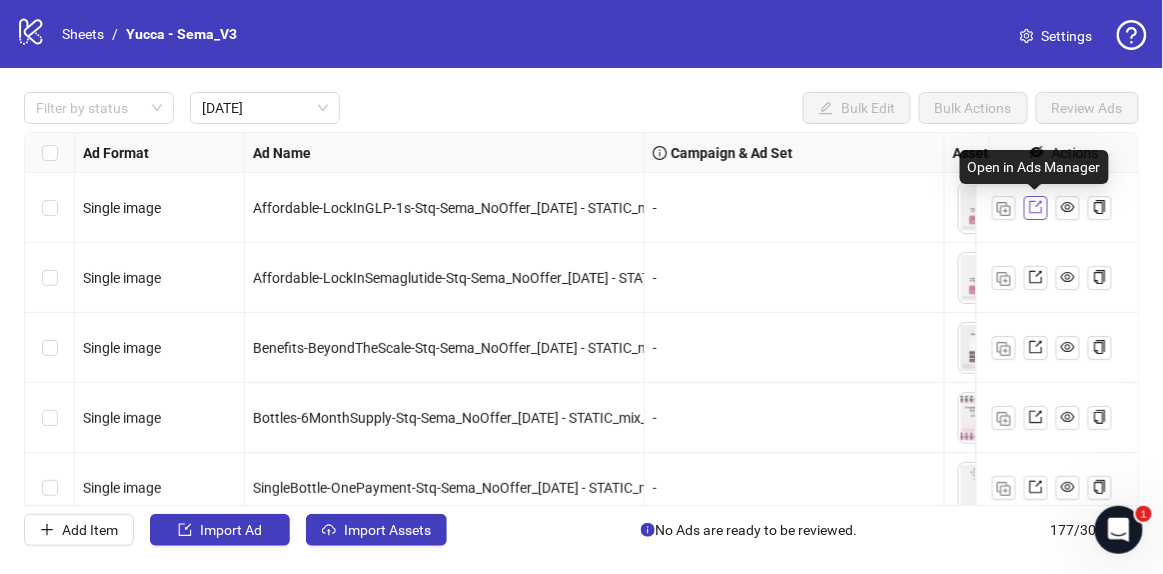 click at bounding box center (1036, 208) 